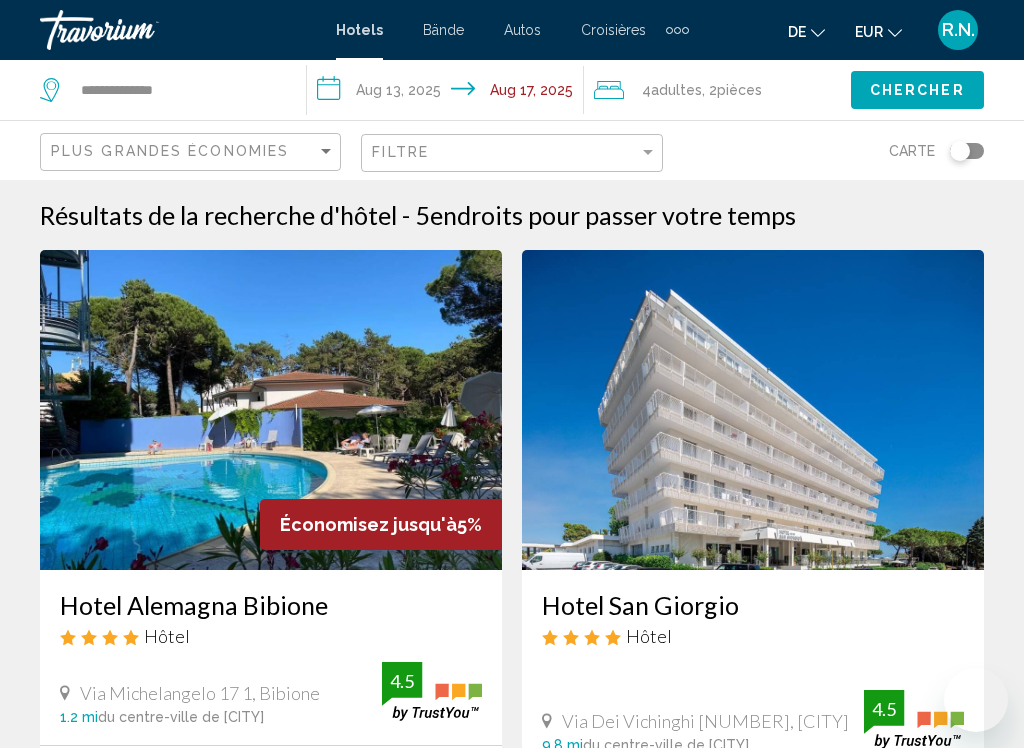scroll, scrollTop: 143, scrollLeft: 0, axis: vertical 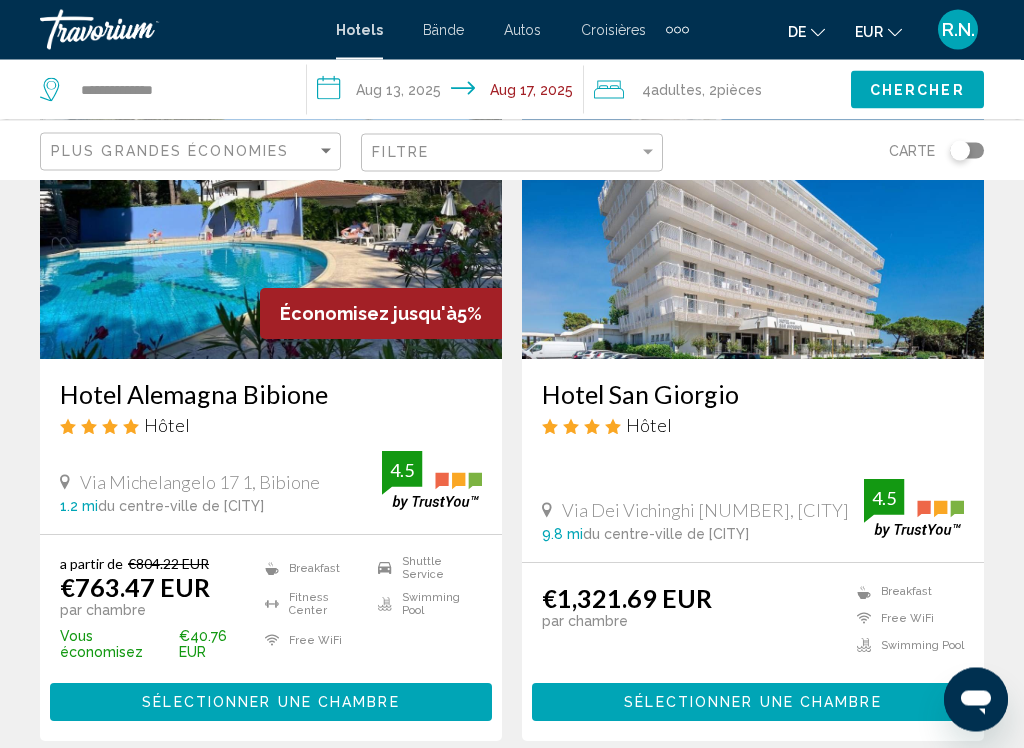 click on "Adultes" 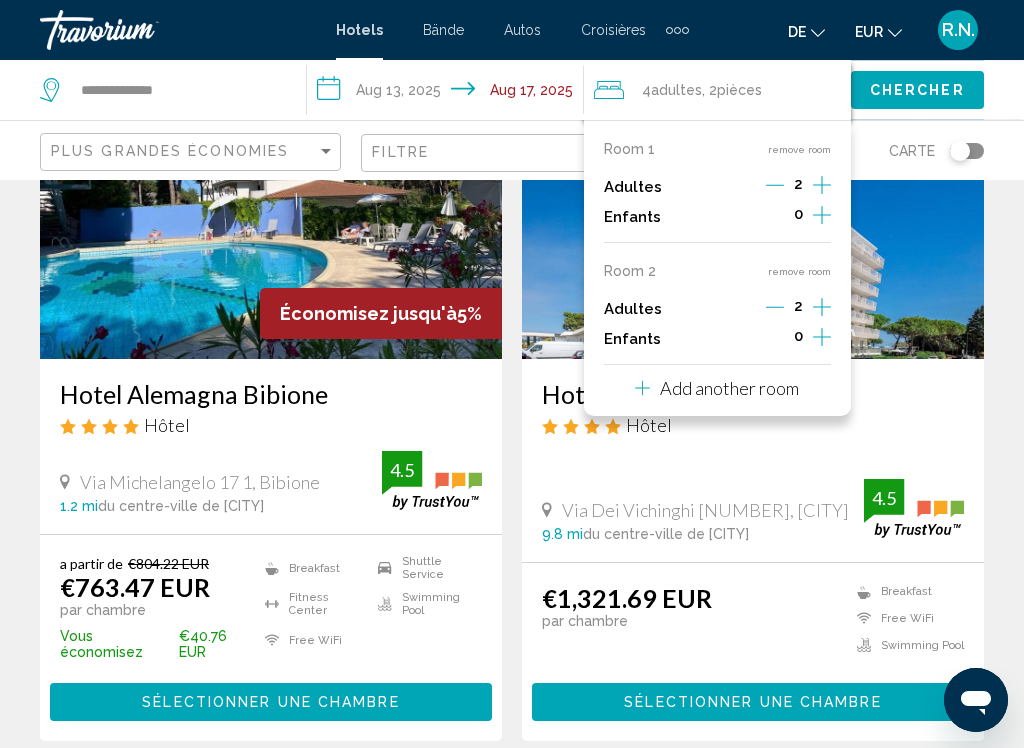 click 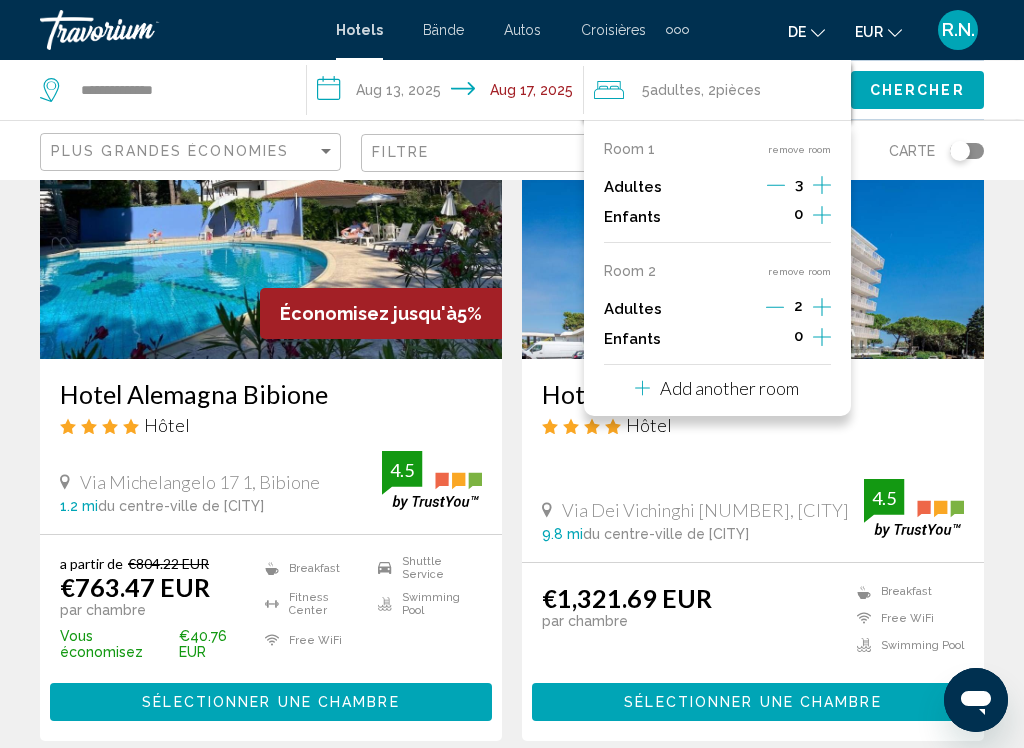 click on "Chercher" 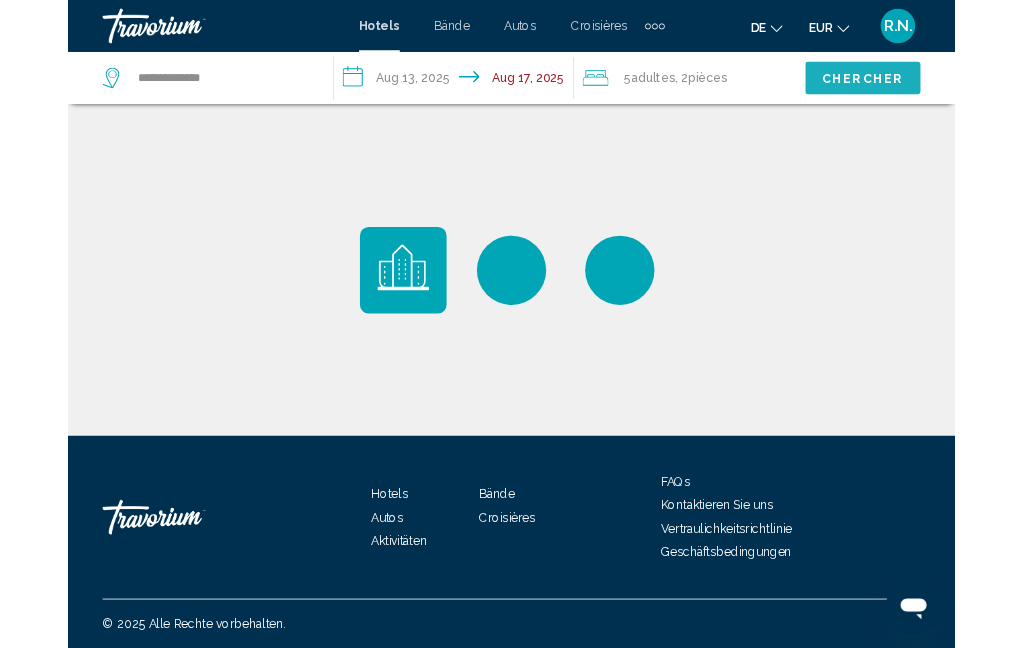 scroll, scrollTop: 0, scrollLeft: 0, axis: both 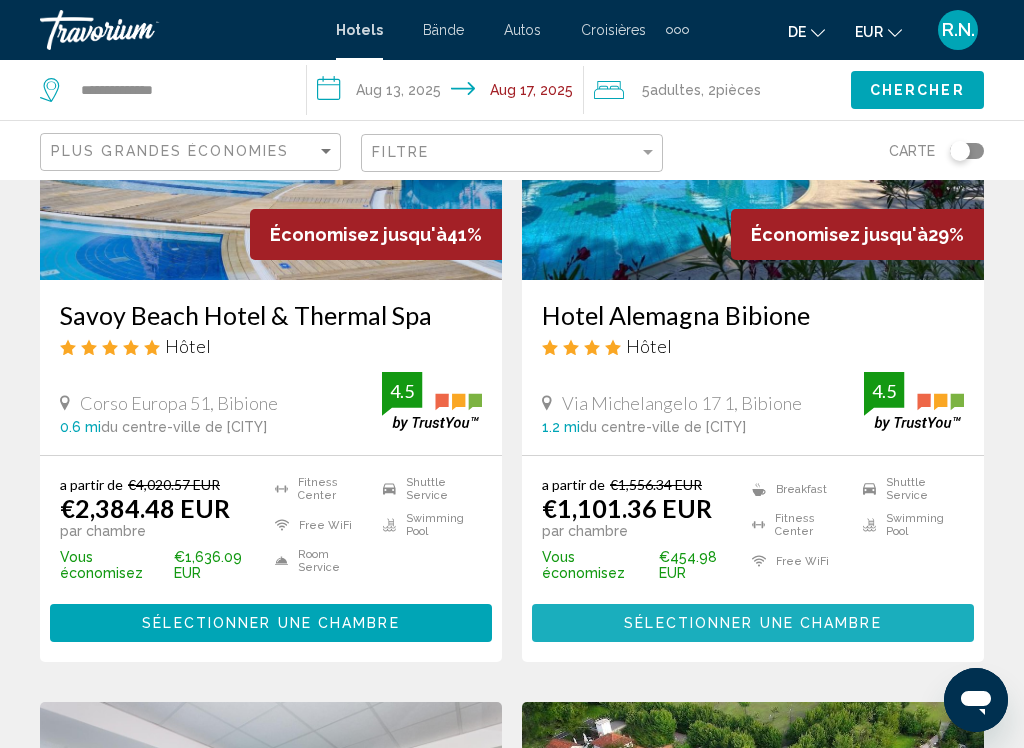 click on "Sélectionner une chambre" at bounding box center (752, 624) 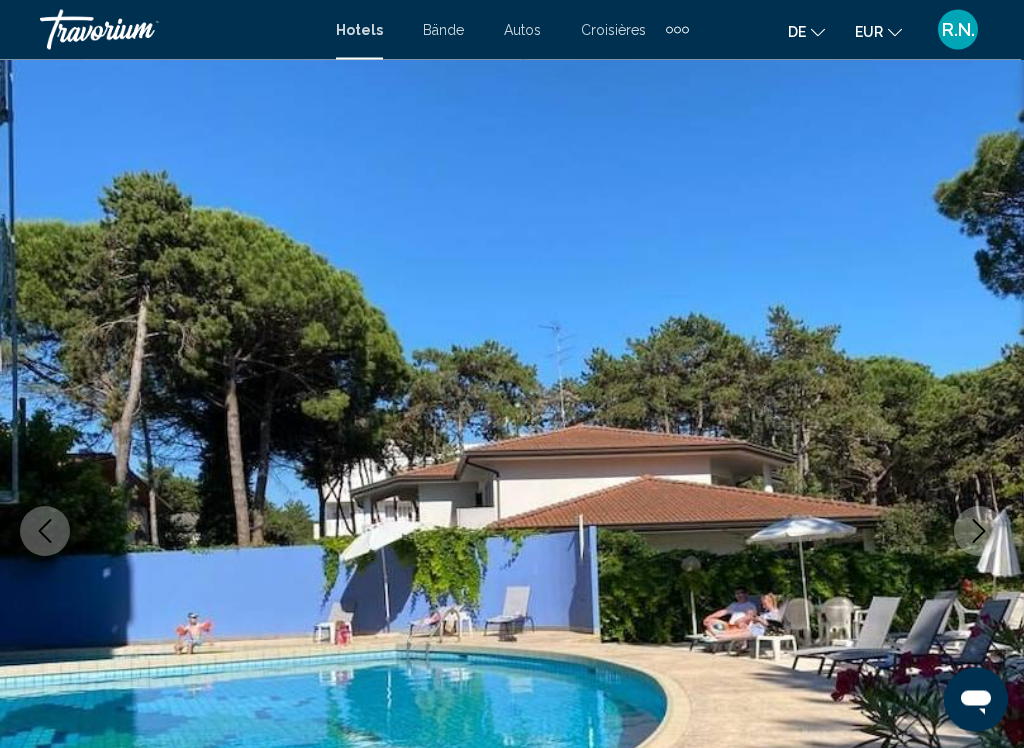 scroll, scrollTop: 4, scrollLeft: 0, axis: vertical 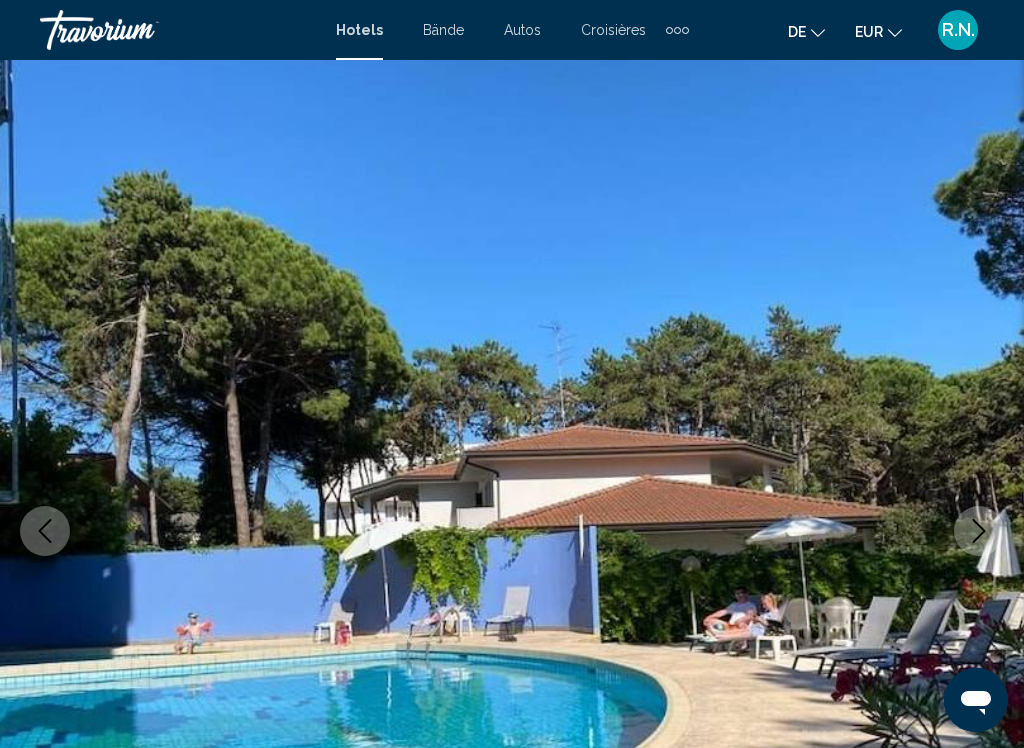 click 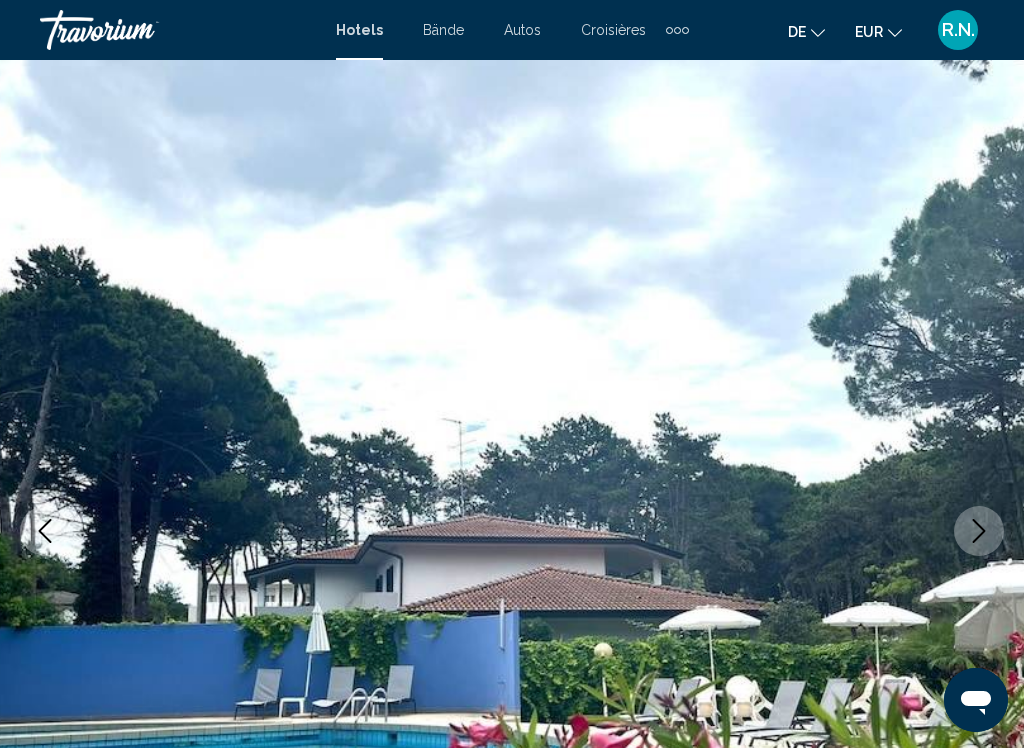 scroll, scrollTop: 0, scrollLeft: 0, axis: both 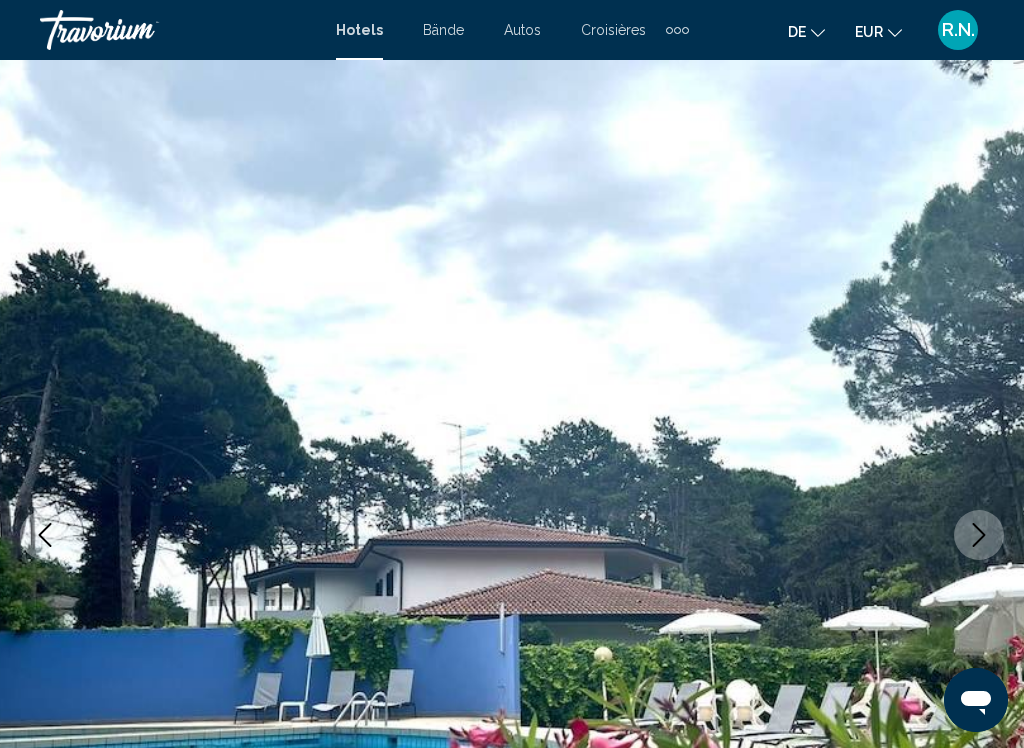 click at bounding box center (512, 535) 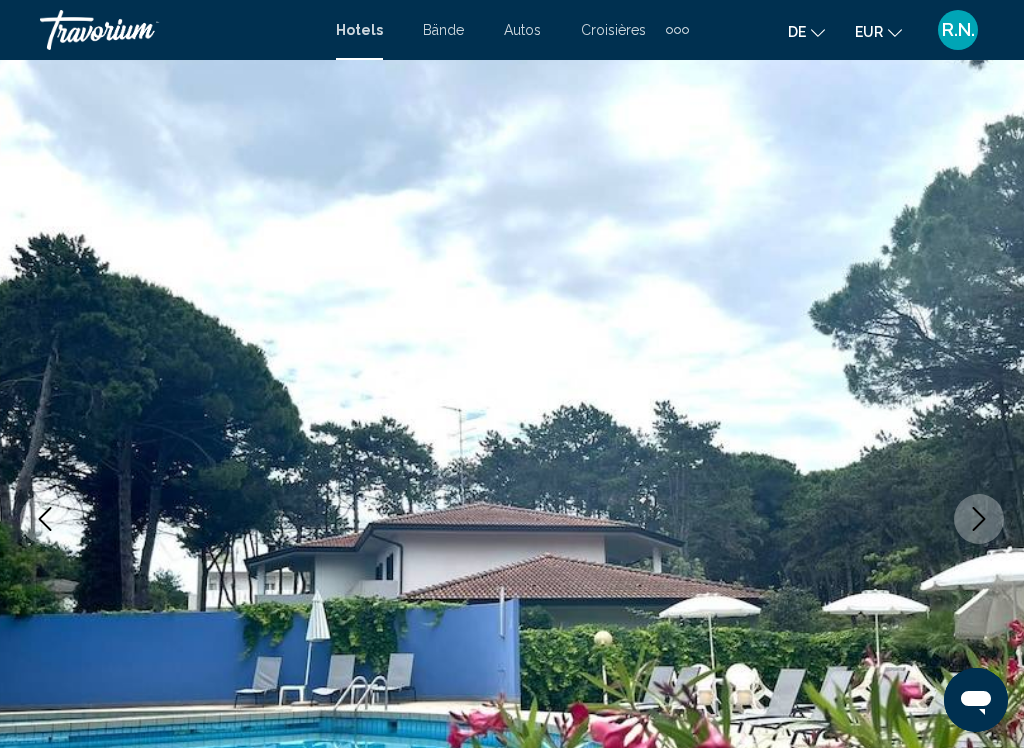 scroll, scrollTop: 0, scrollLeft: 0, axis: both 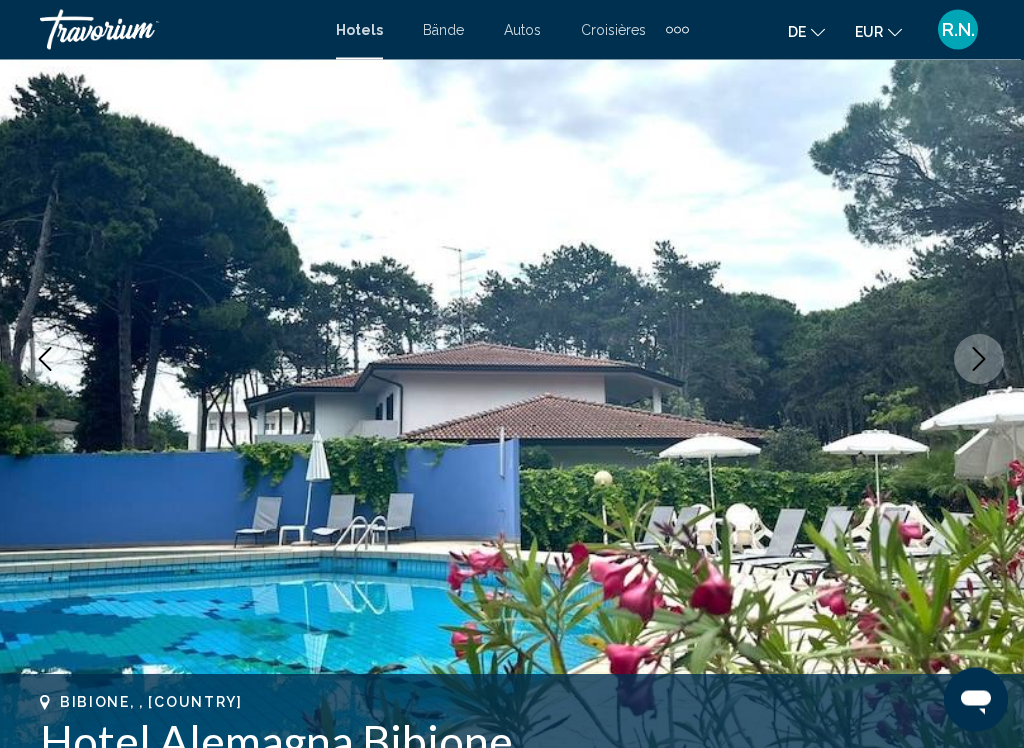 click at bounding box center [512, 360] 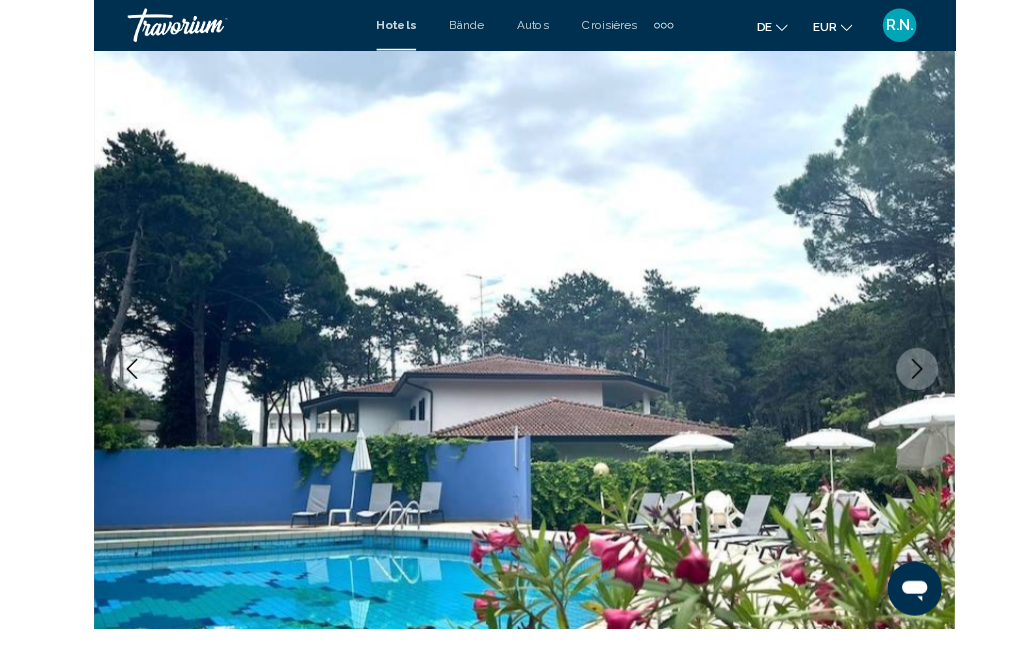 scroll, scrollTop: 120, scrollLeft: 0, axis: vertical 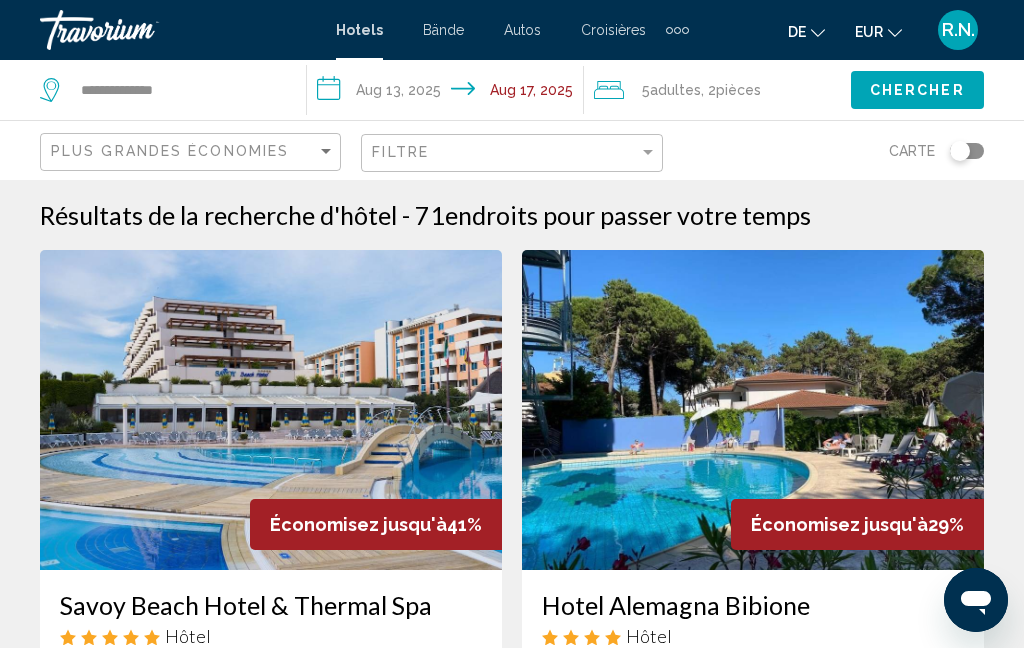 click on "5  Adulte Adultes , 2  Chambre pièces" 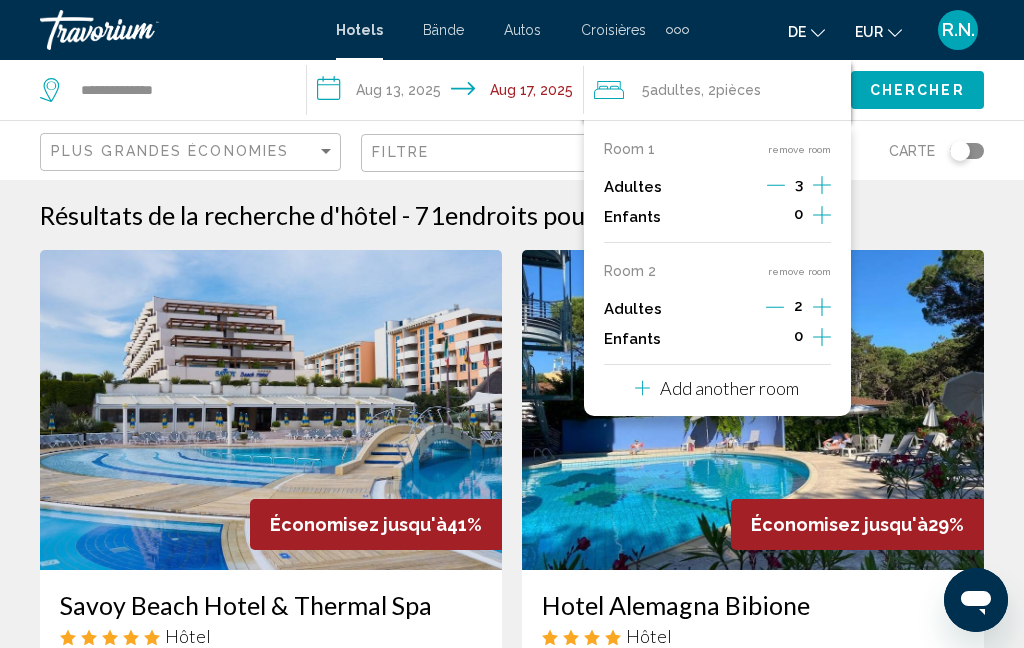 click on "Adultes
3" at bounding box center (717, 187) 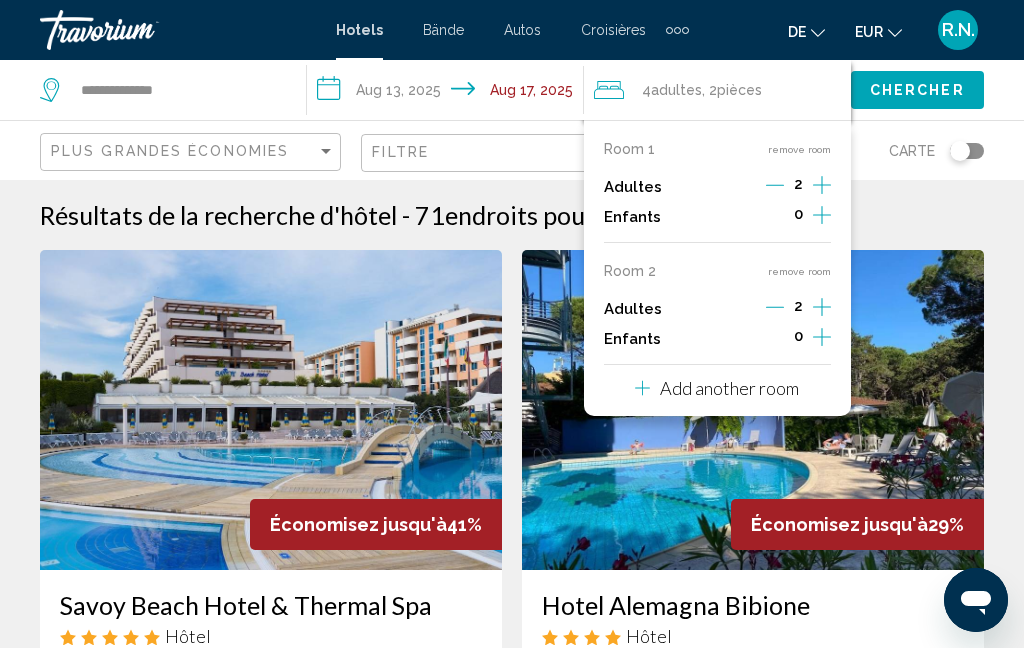 click on "Chercher" 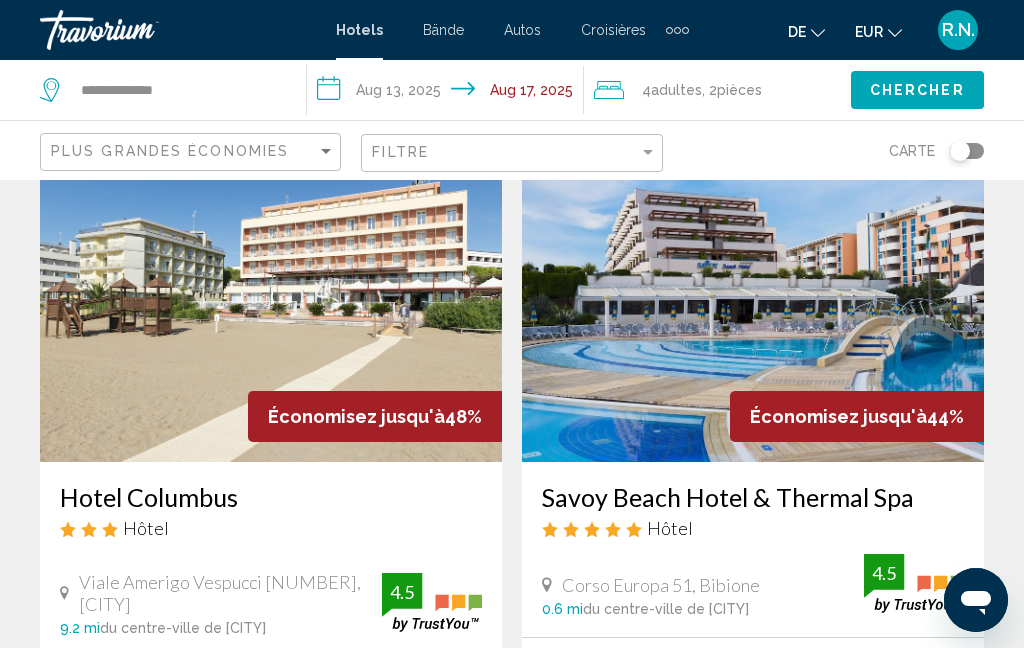 scroll, scrollTop: 0, scrollLeft: 0, axis: both 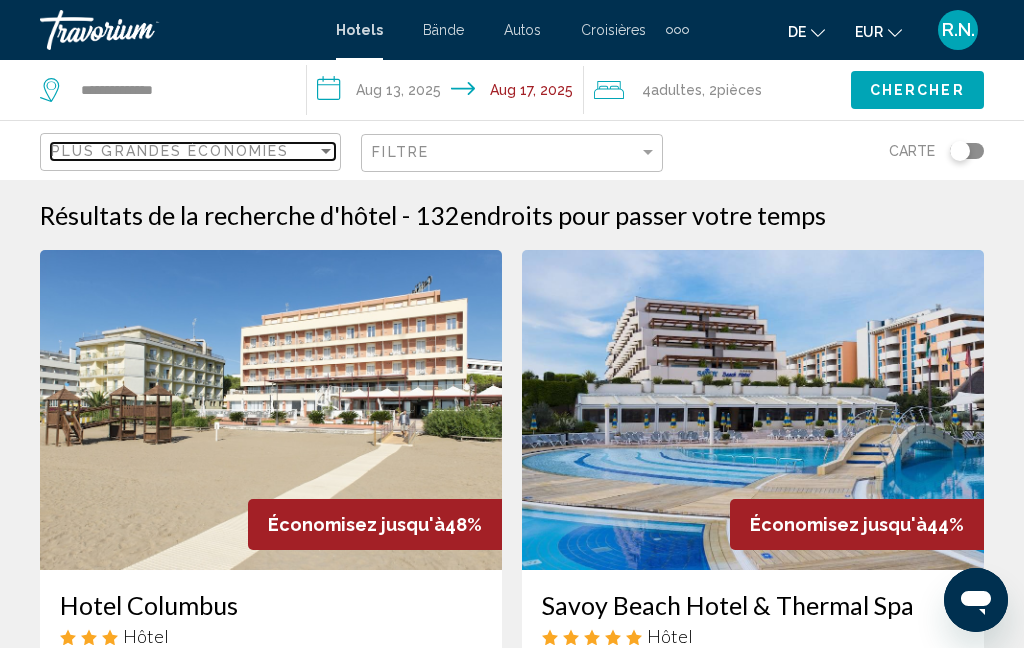 click on "Plus grandes économies" at bounding box center [170, 151] 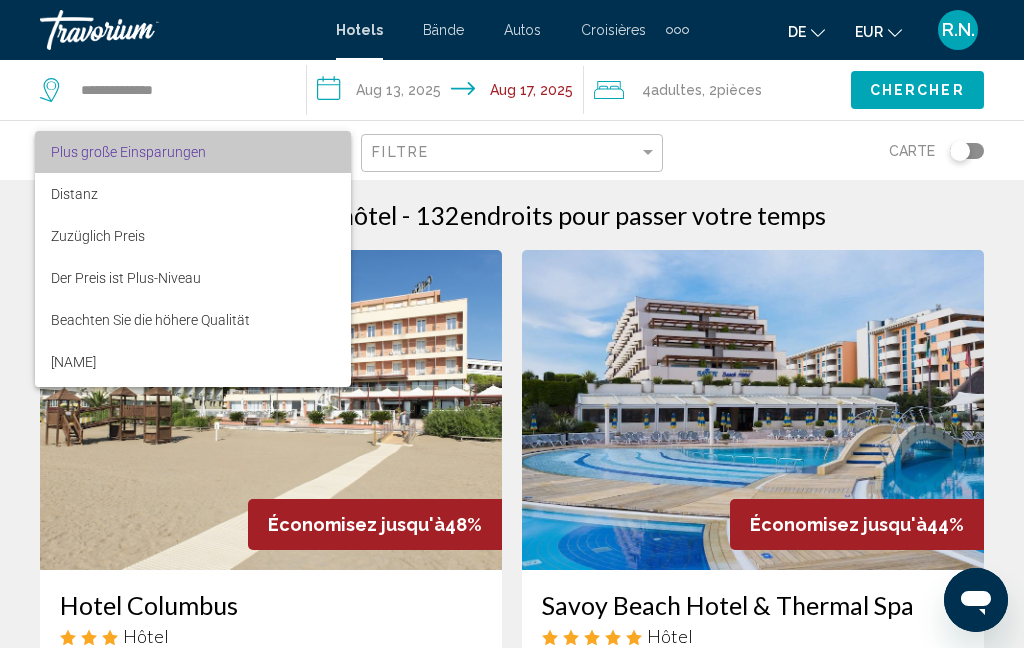 click on "Plus große Einsparungen" at bounding box center (193, 152) 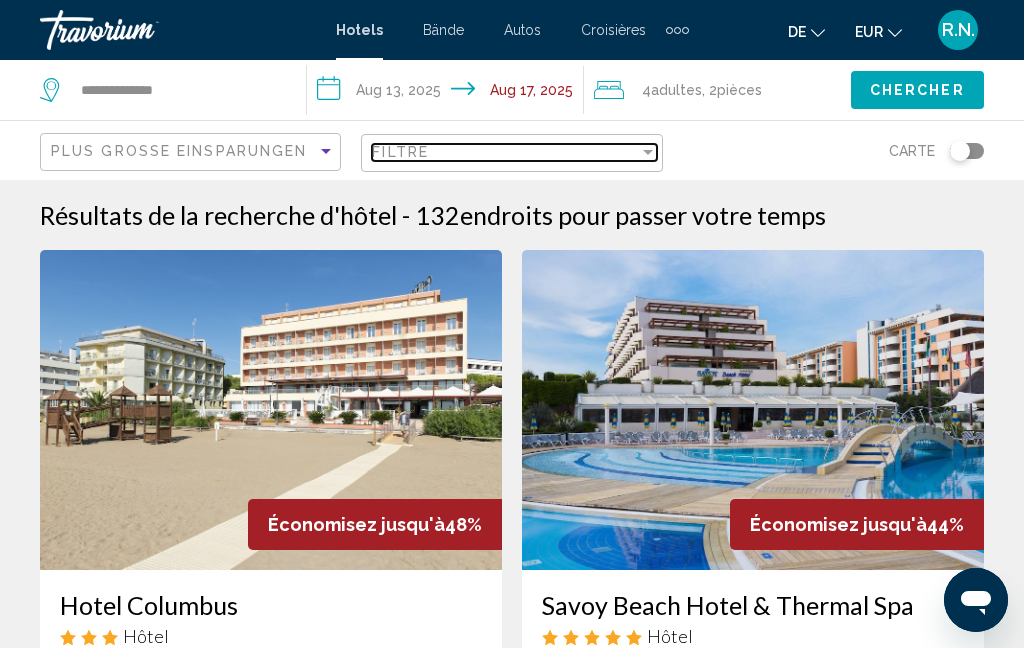 click on "Filtre" at bounding box center (505, 152) 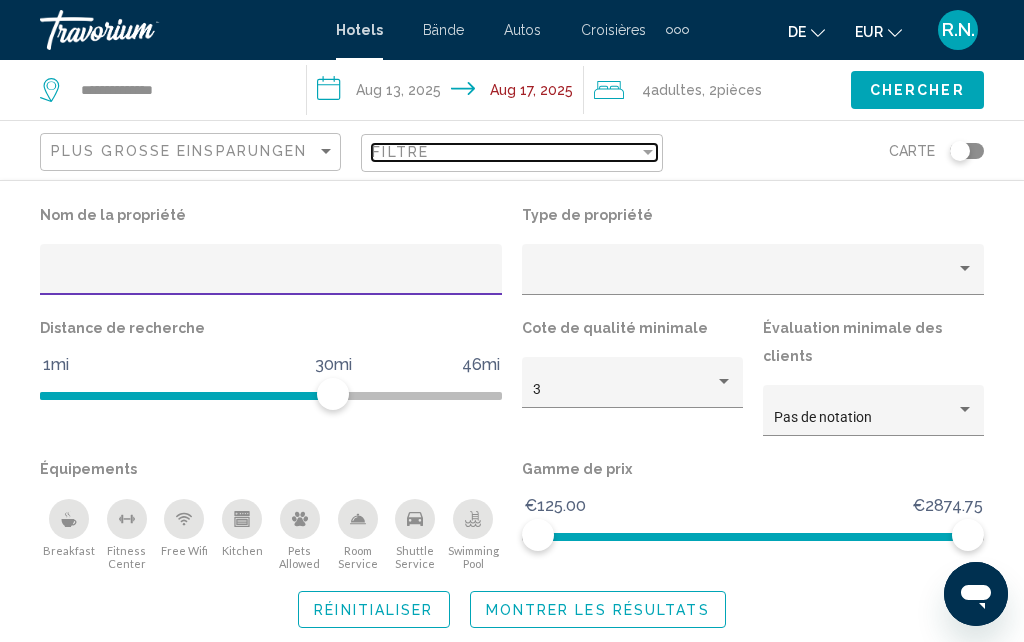 click on "Filtre" at bounding box center (505, 152) 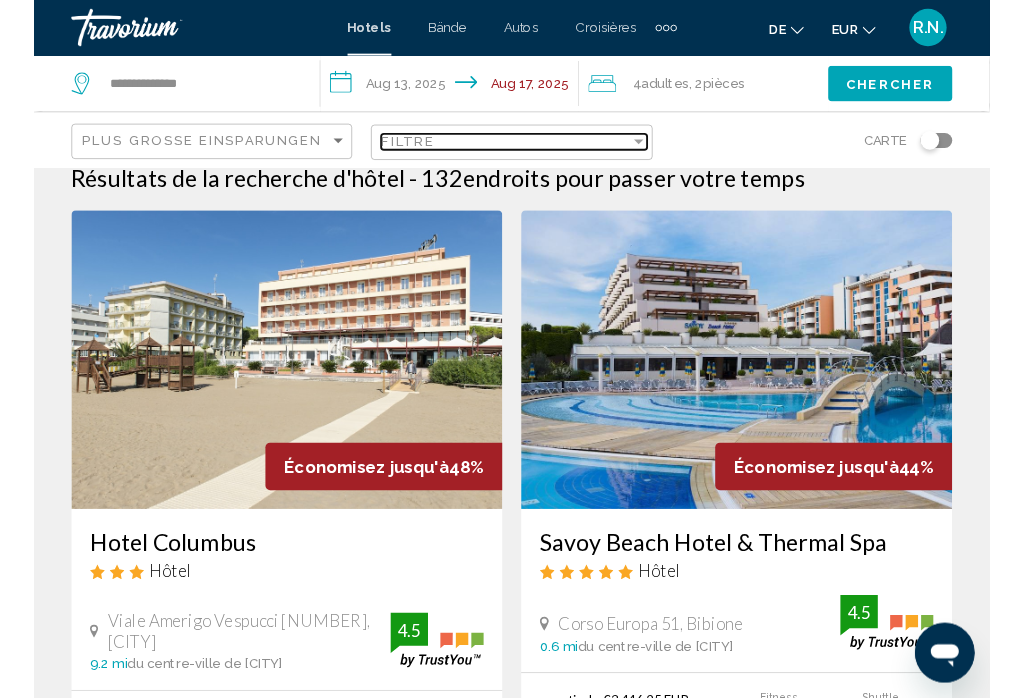 scroll, scrollTop: 0, scrollLeft: 0, axis: both 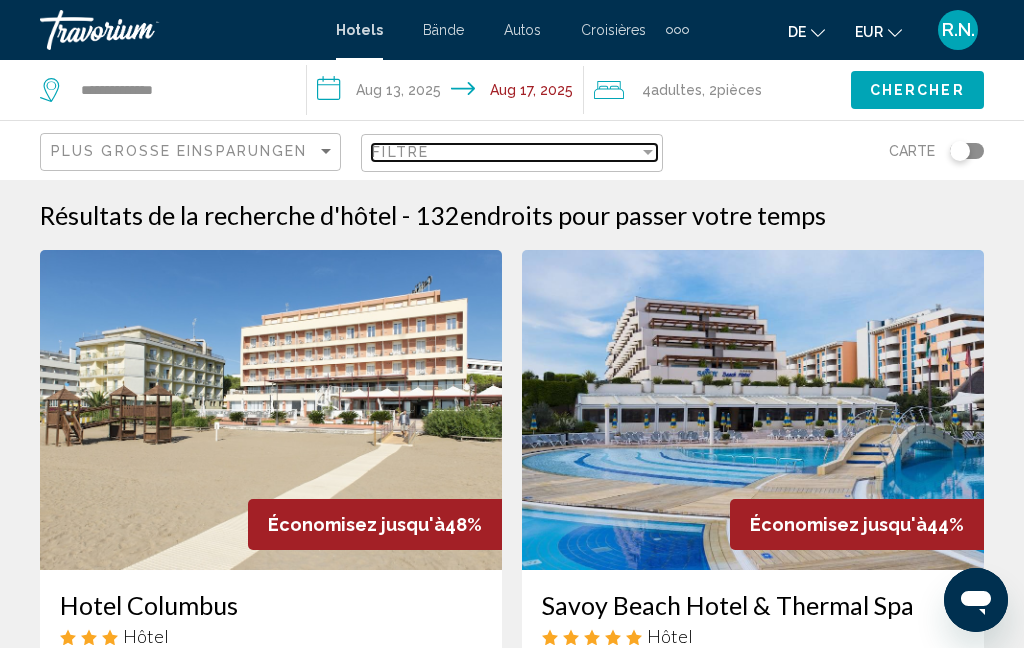 click on "Filtre" at bounding box center [505, 152] 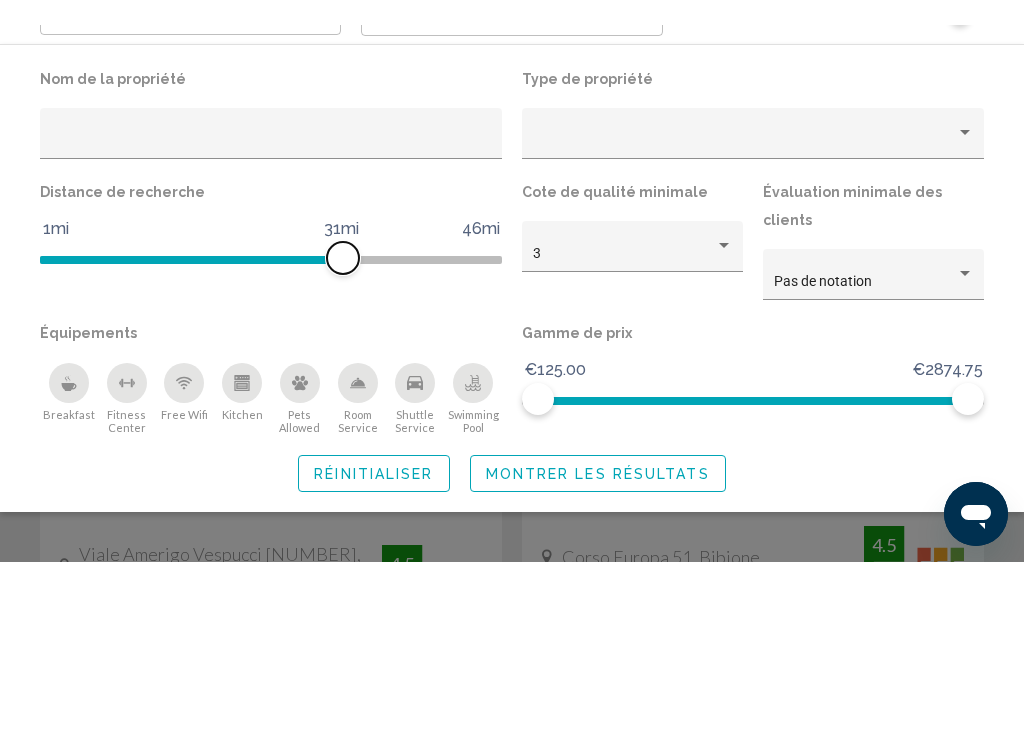 scroll, scrollTop: 161, scrollLeft: 0, axis: vertical 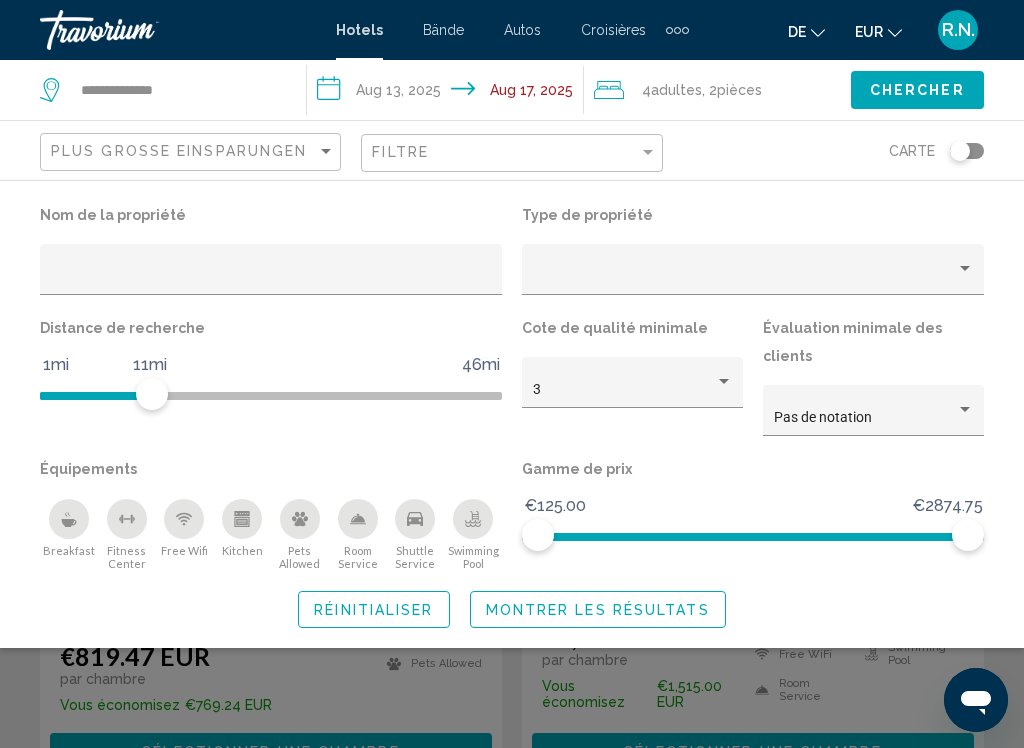 click 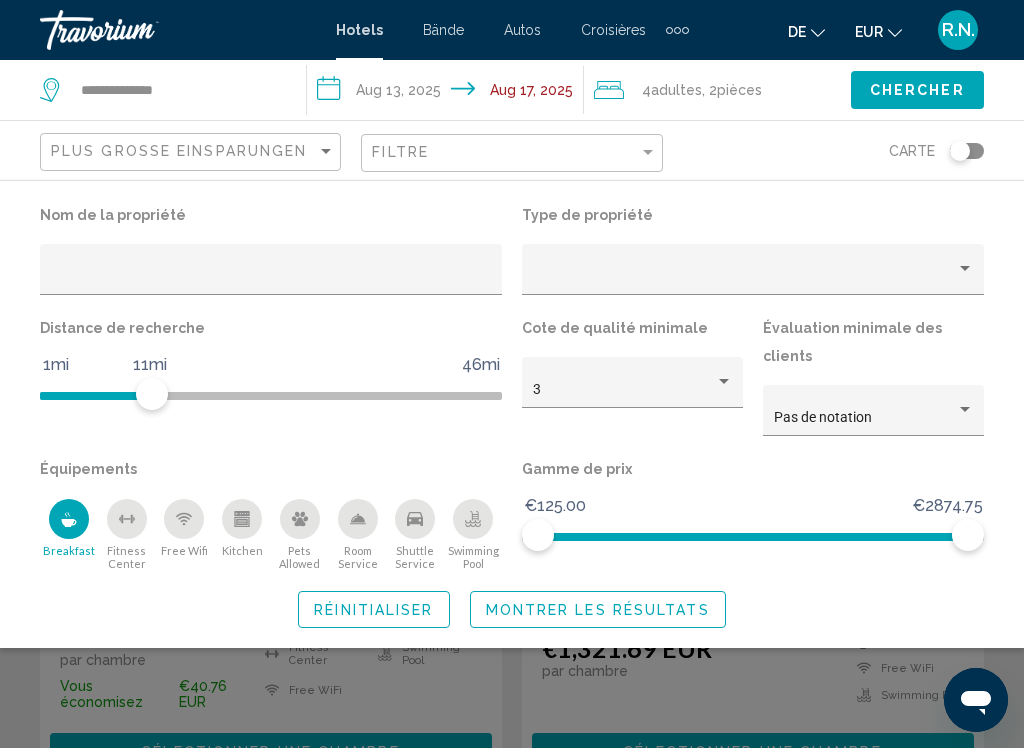 click on "Montrer les résultats" 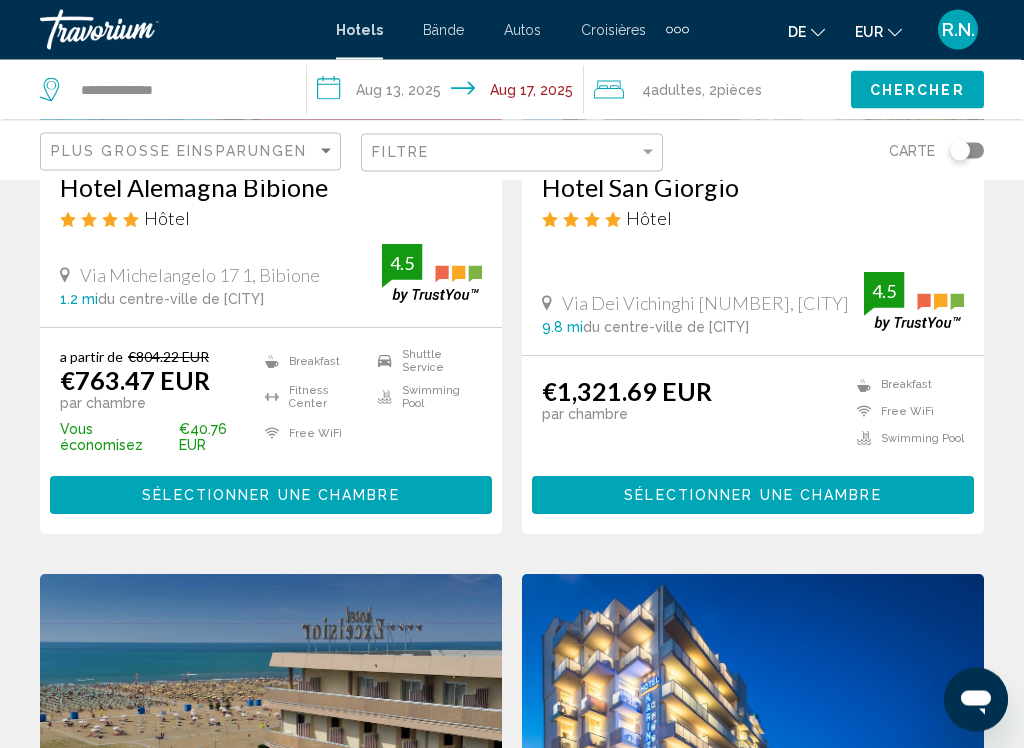 scroll, scrollTop: 410, scrollLeft: 0, axis: vertical 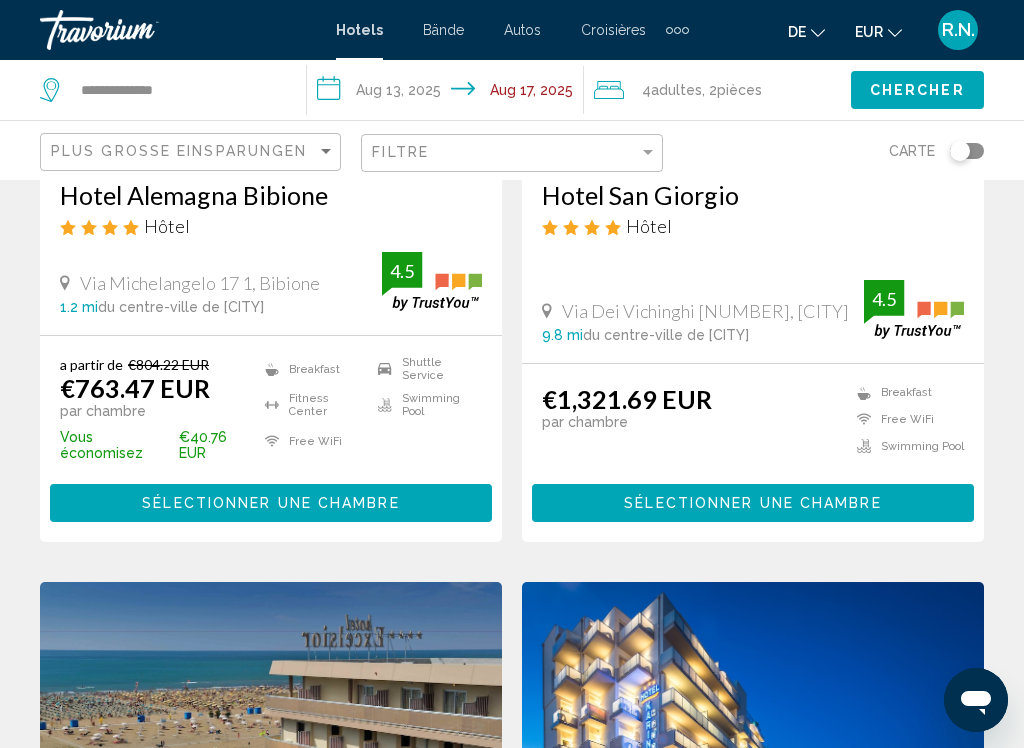 click on "Sélectionner une chambre" at bounding box center (270, 504) 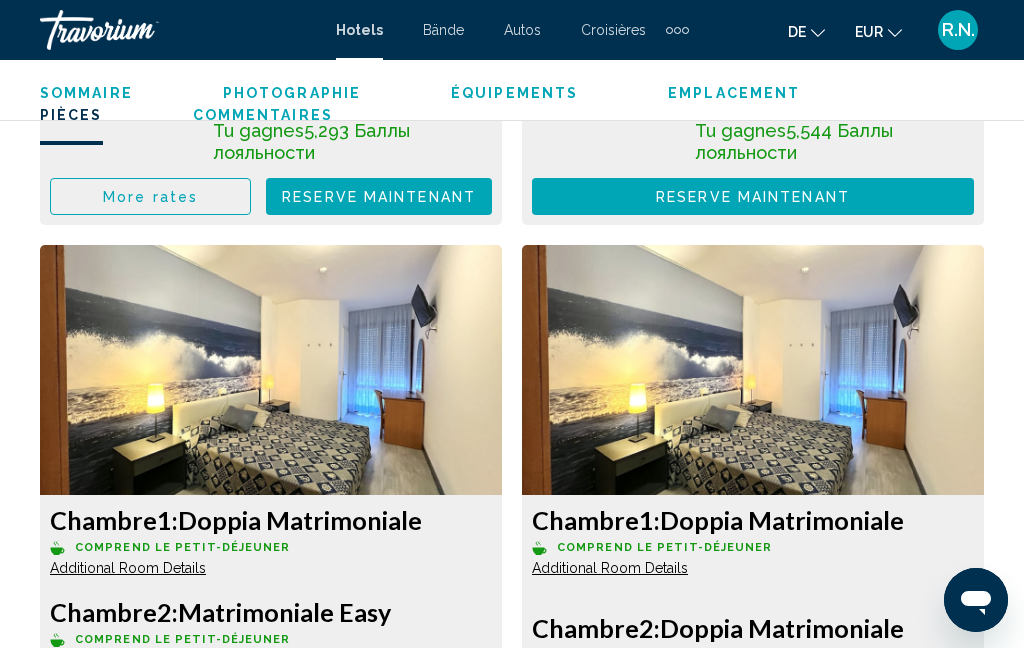 scroll, scrollTop: 3892, scrollLeft: 0, axis: vertical 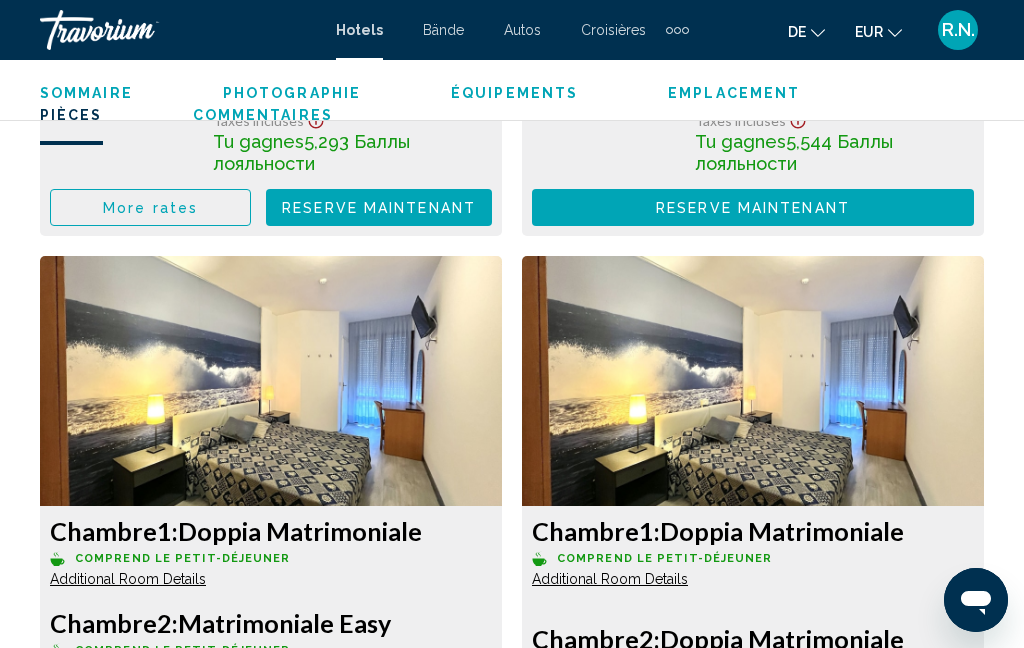 click on "de
English Español Français Italiano Português русский" 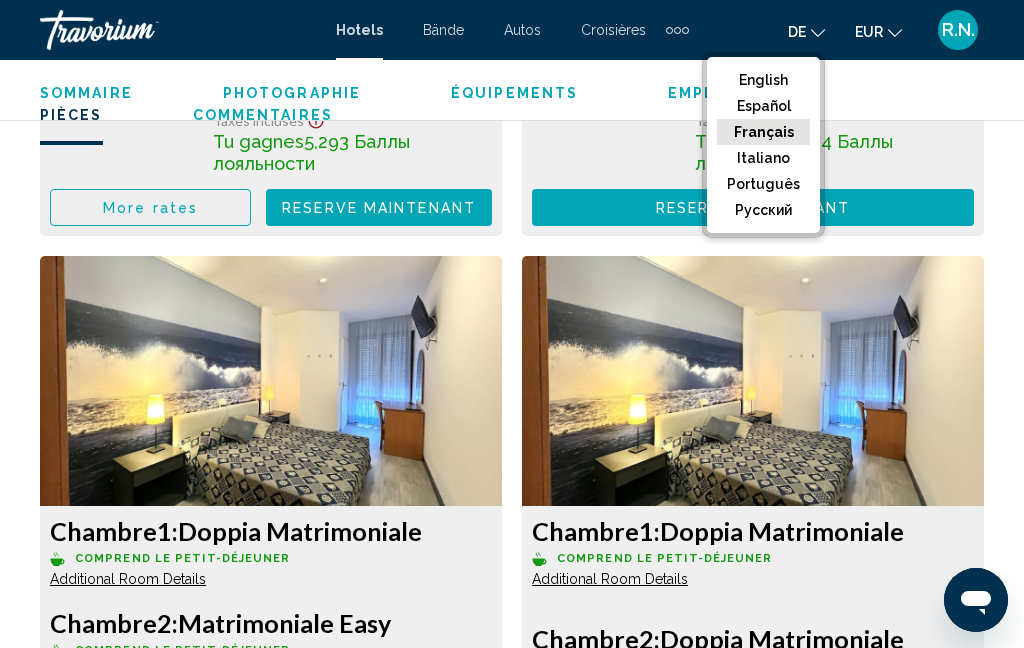 click on "de" 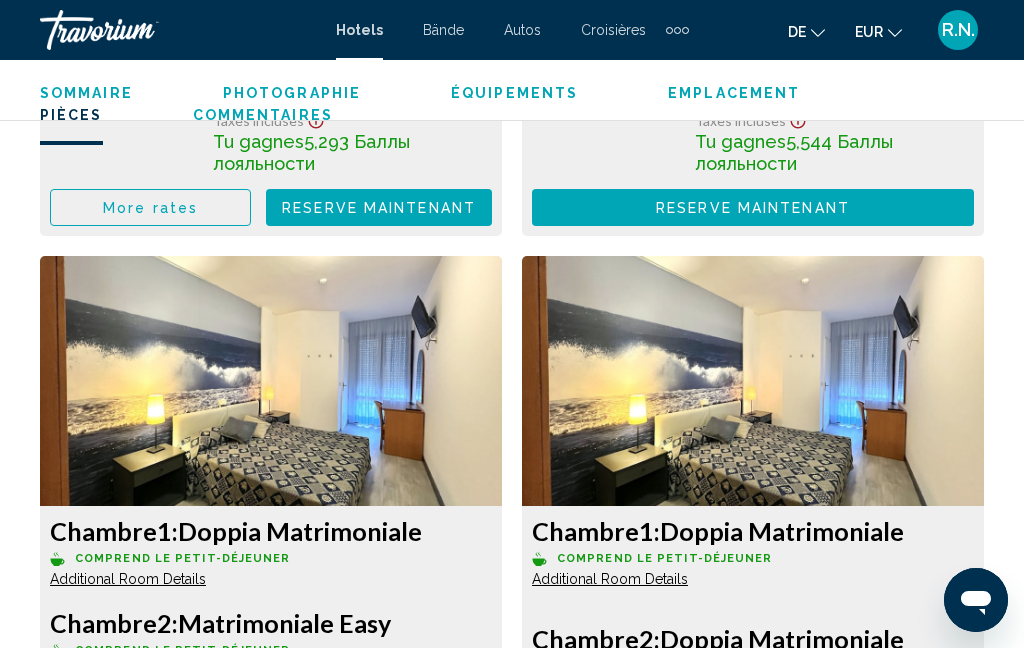 click 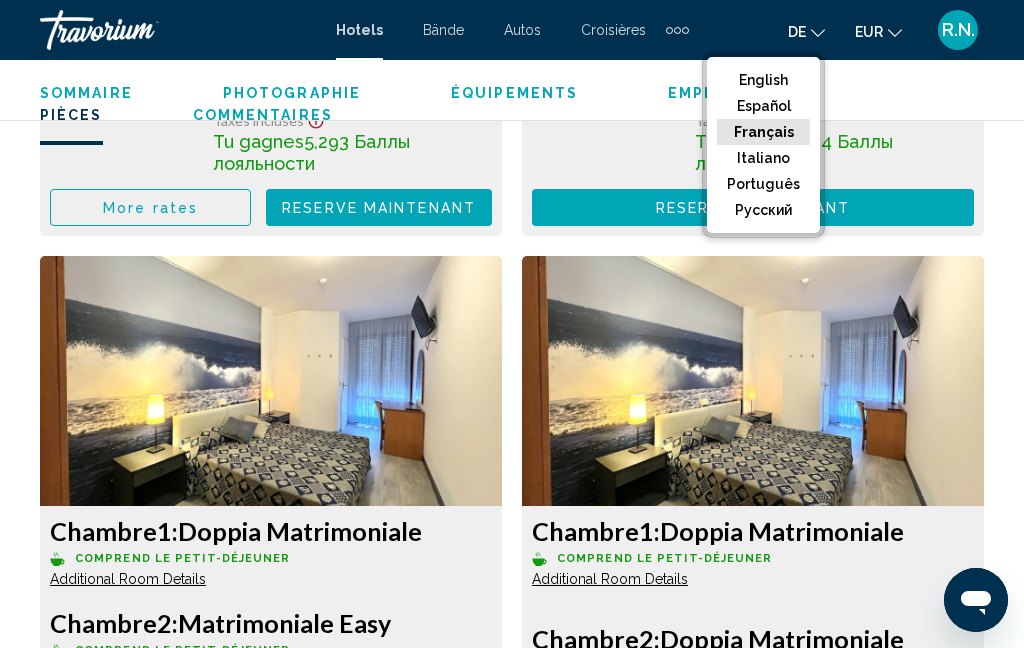 click on "русский" 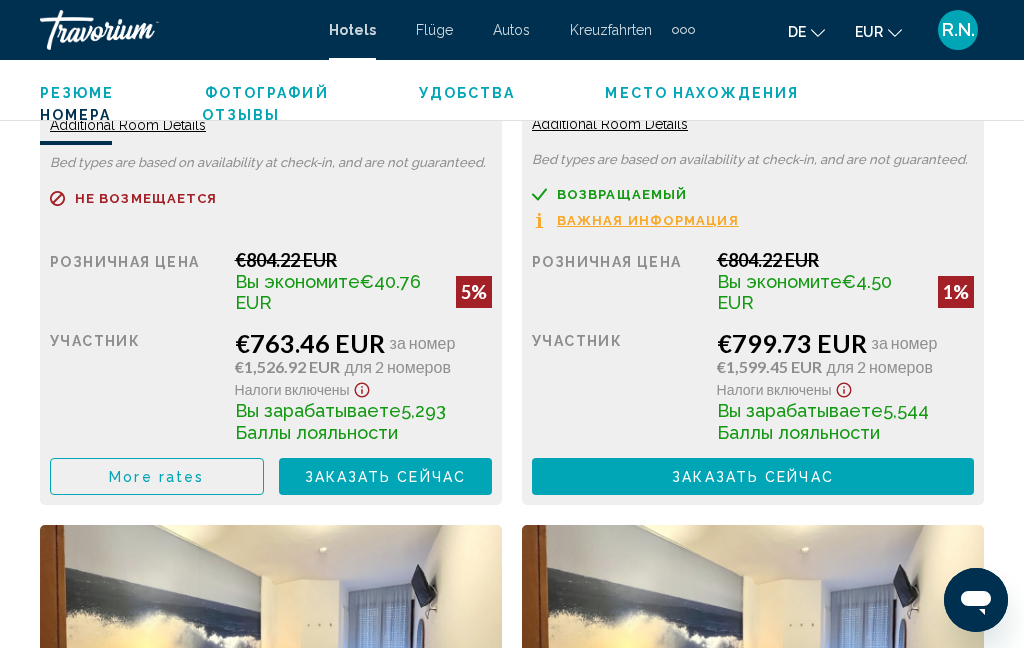 scroll, scrollTop: 3616, scrollLeft: 0, axis: vertical 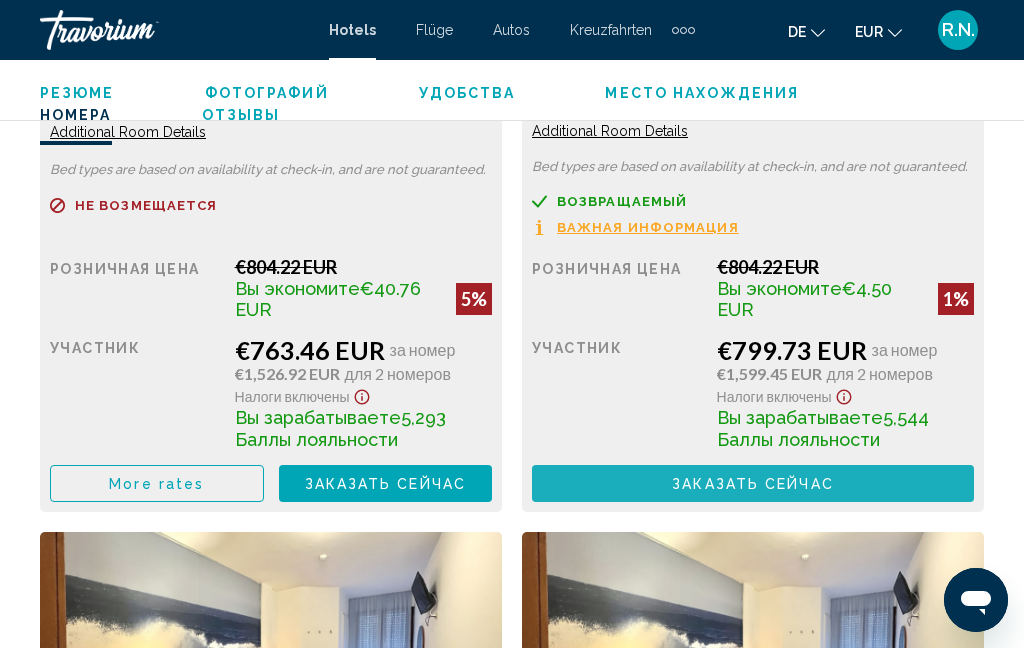 click on "Заказать сейчас" at bounding box center [386, 484] 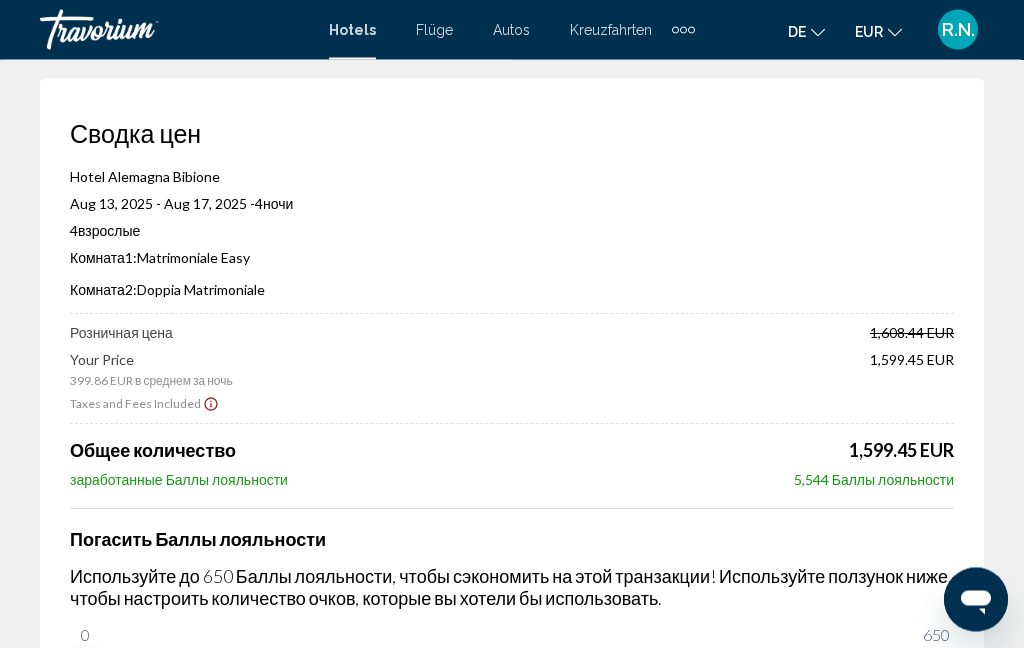 scroll, scrollTop: 0, scrollLeft: 0, axis: both 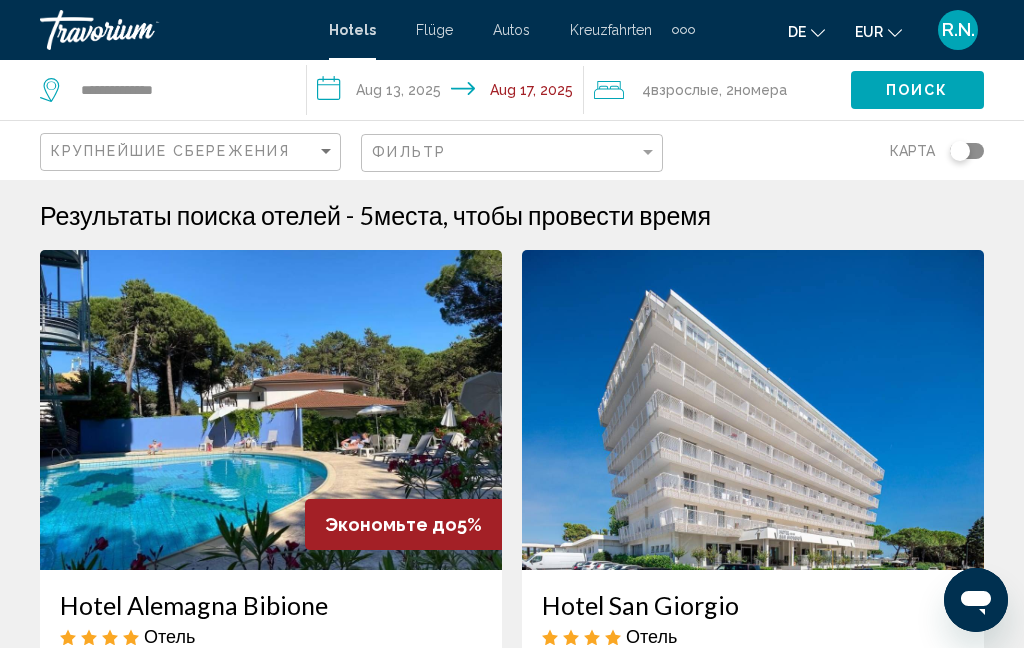 click on ", 2  Комната номера" 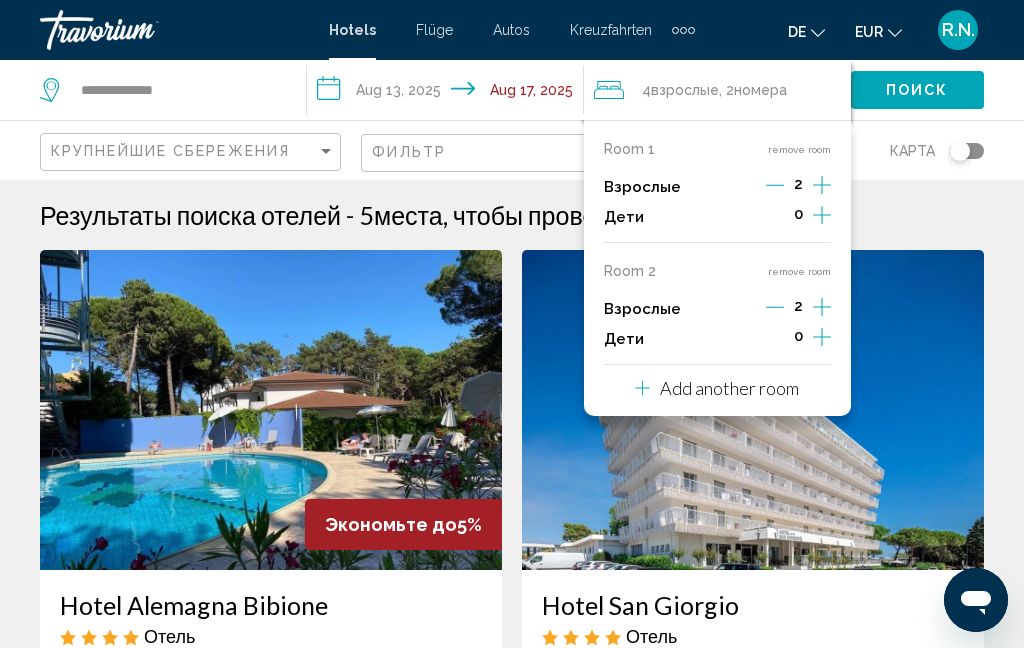 click 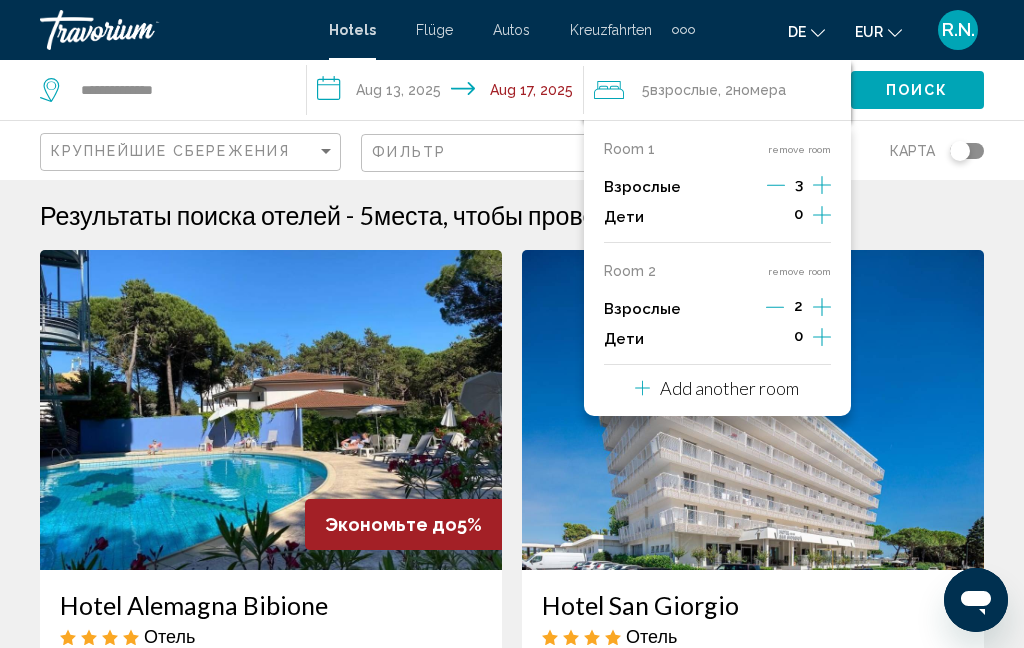 click on "Поиск" 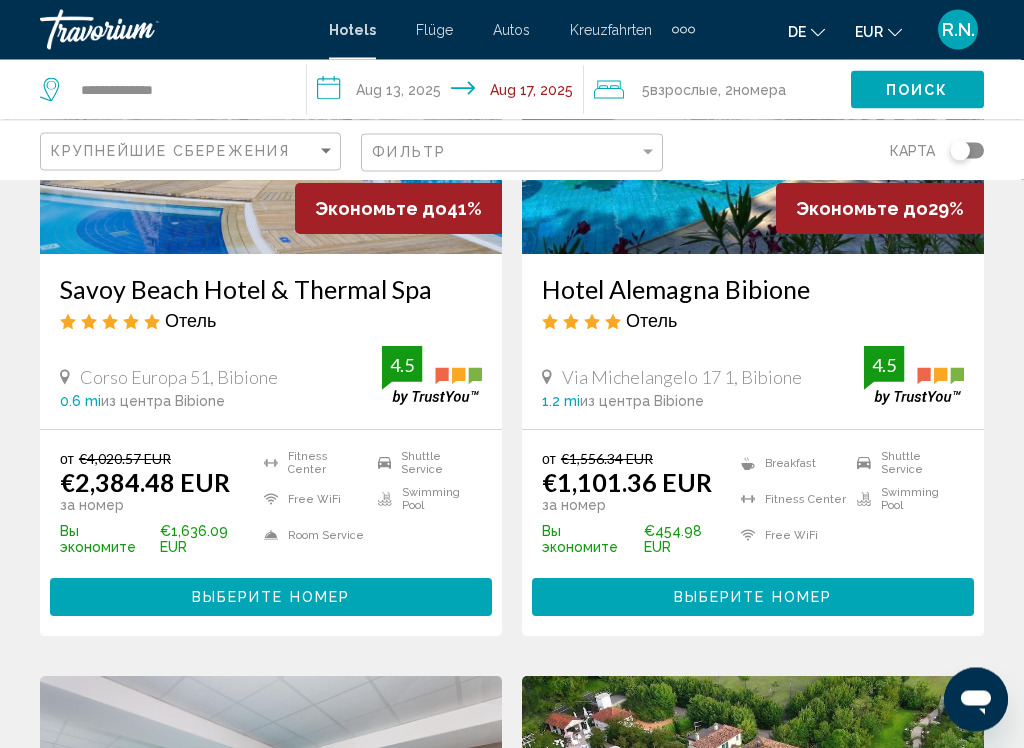 scroll, scrollTop: 329, scrollLeft: 0, axis: vertical 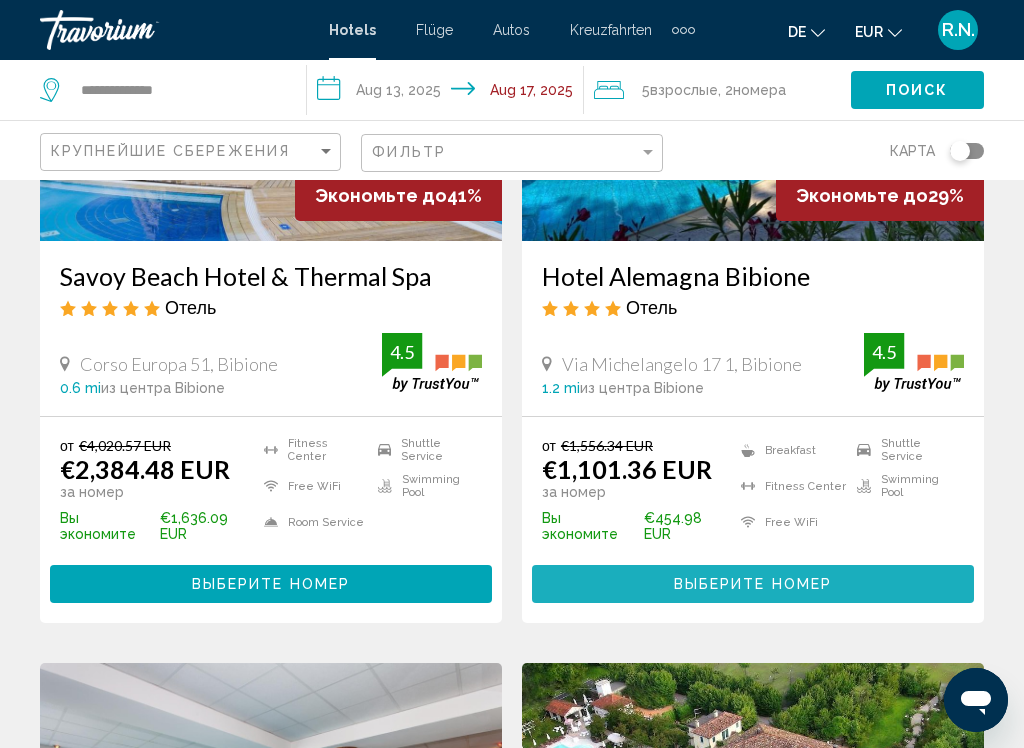 click on "Выберите номер" at bounding box center [753, 585] 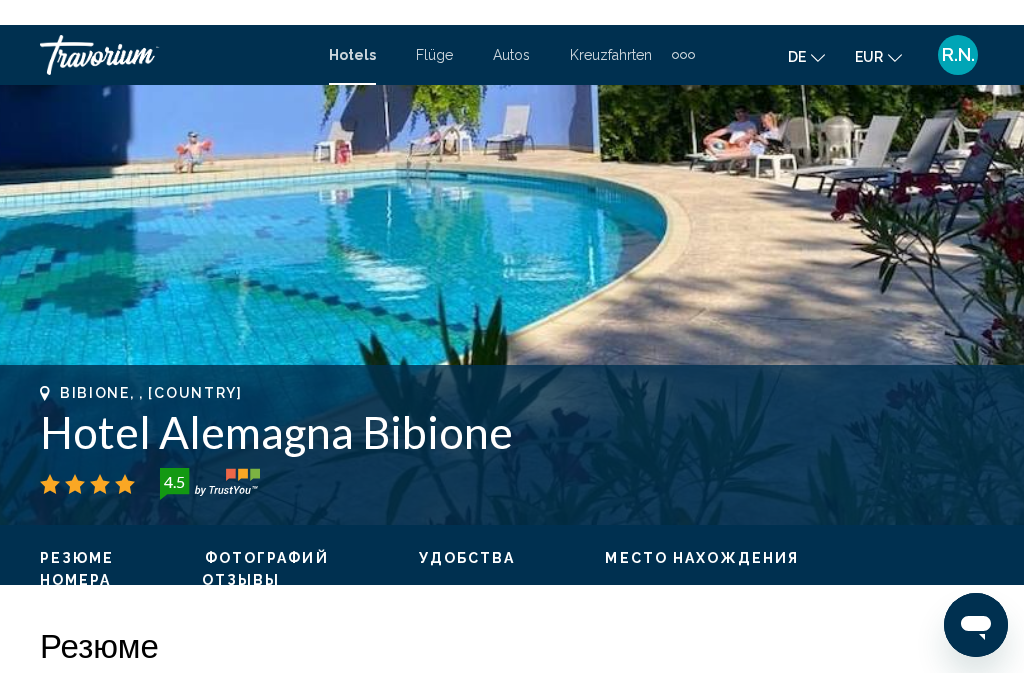 scroll, scrollTop: 0, scrollLeft: 0, axis: both 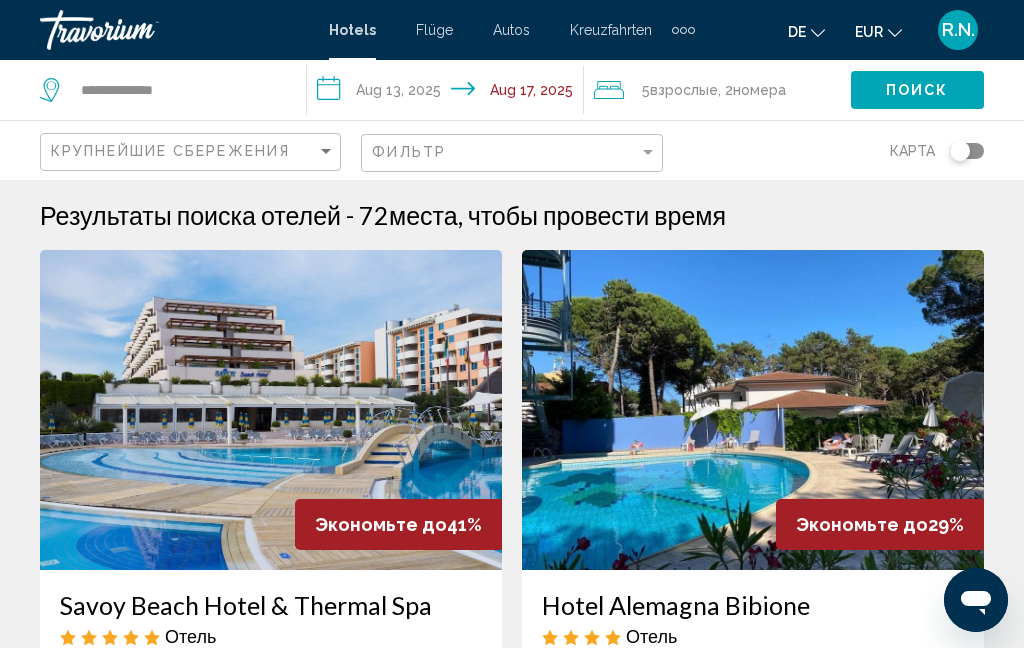 click on "Взрослые" 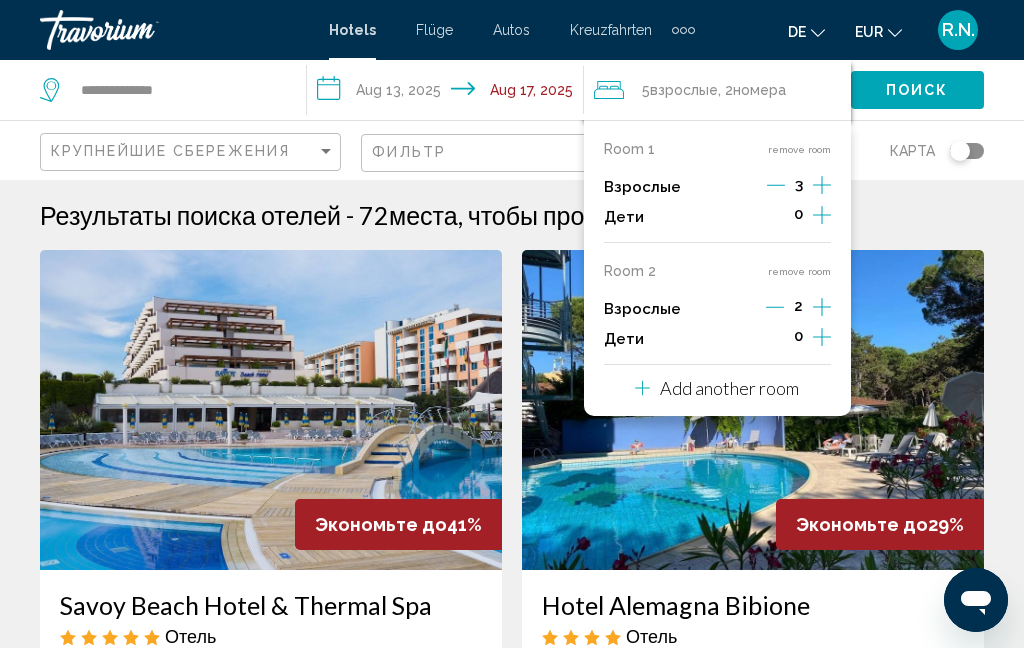 click 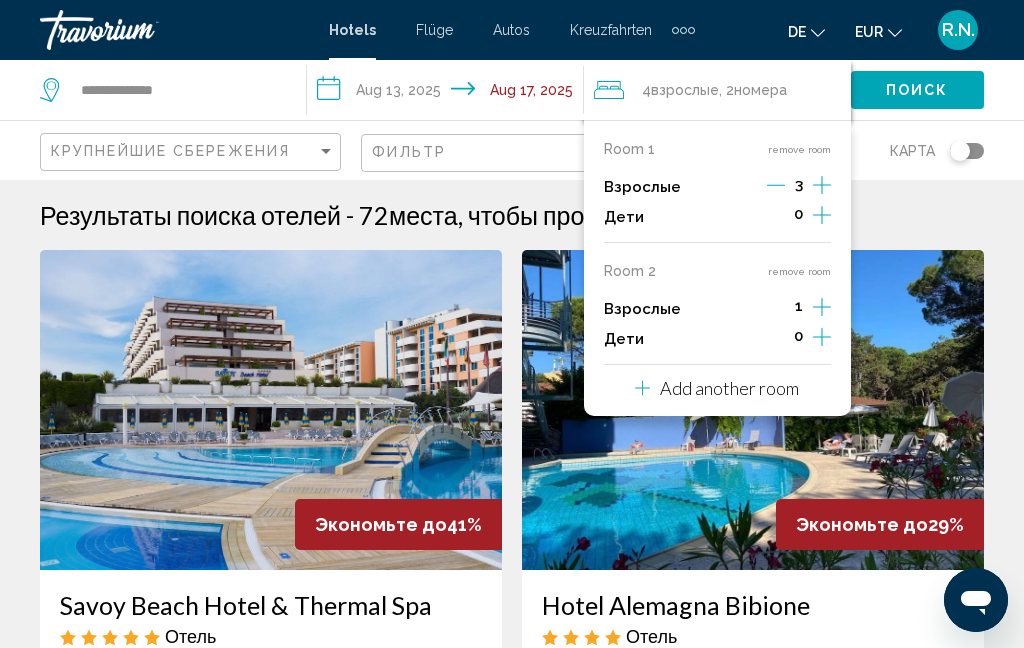 click on "3" at bounding box center [799, 187] 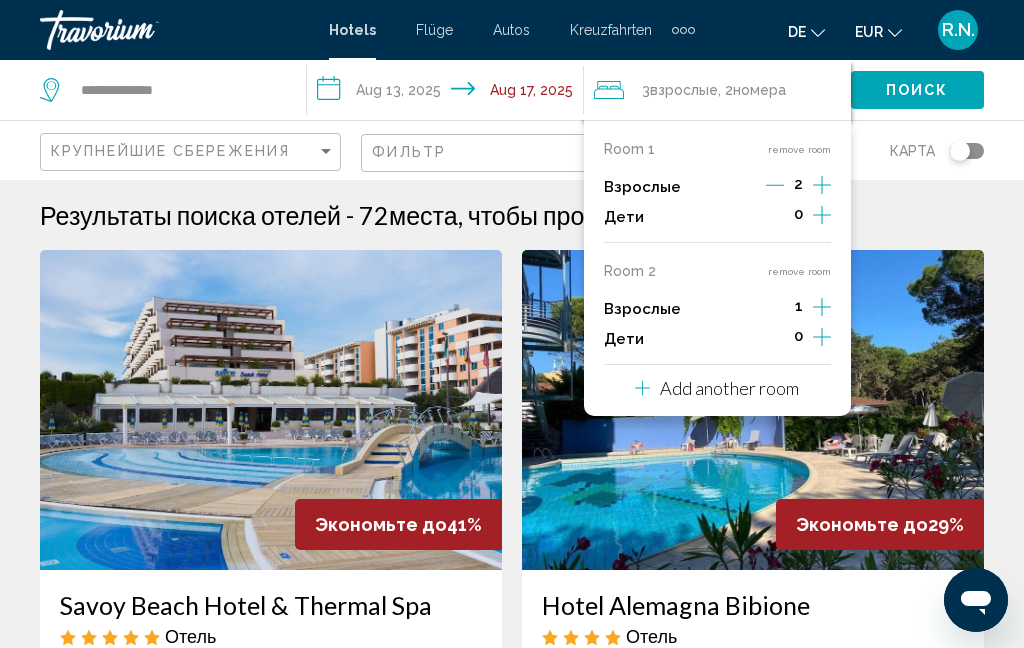 click on "Add another room" at bounding box center (729, 388) 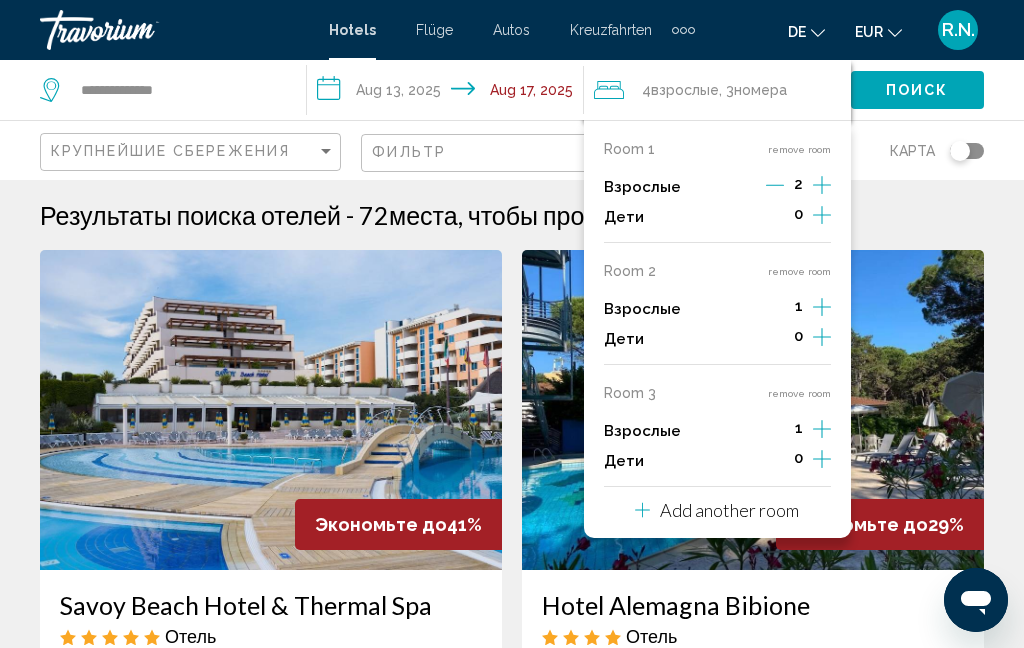 click on "remove room" at bounding box center (799, 393) 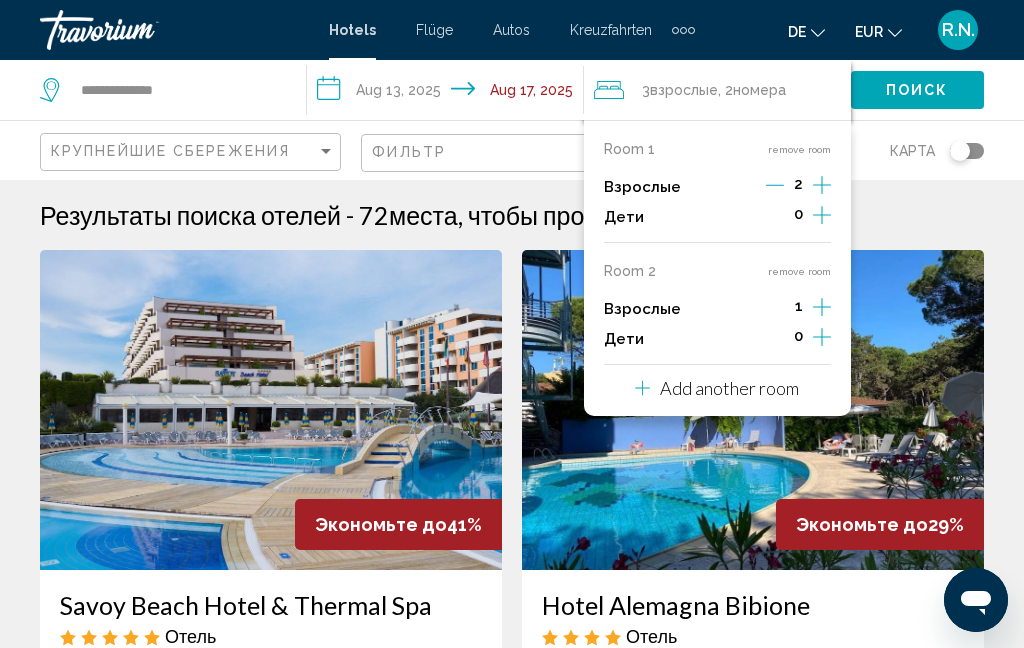 click on "remove room" at bounding box center (799, 271) 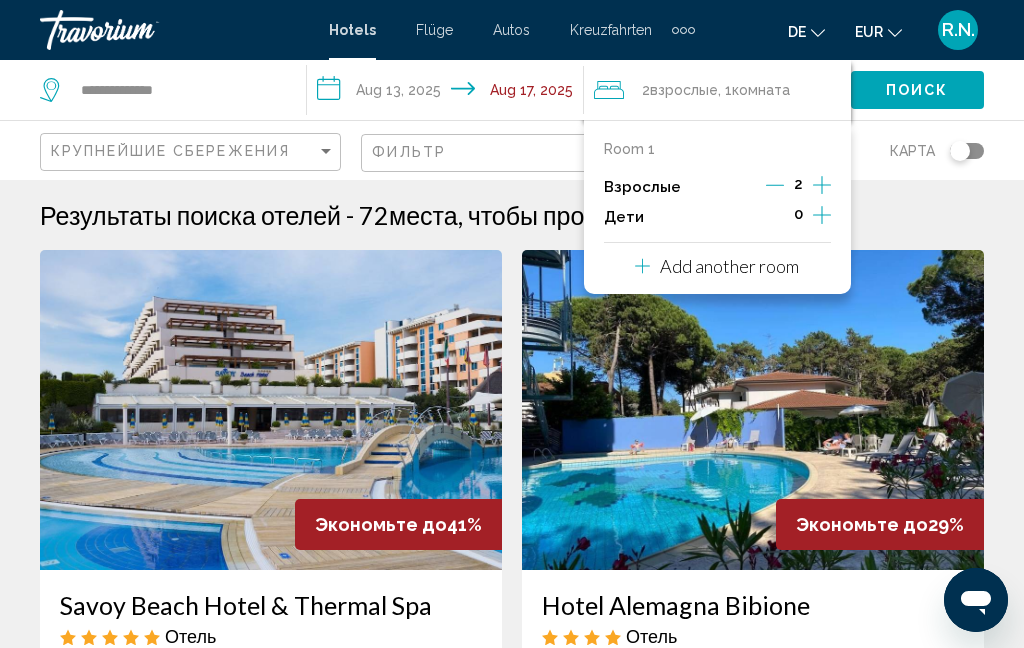 click on "Поиск" 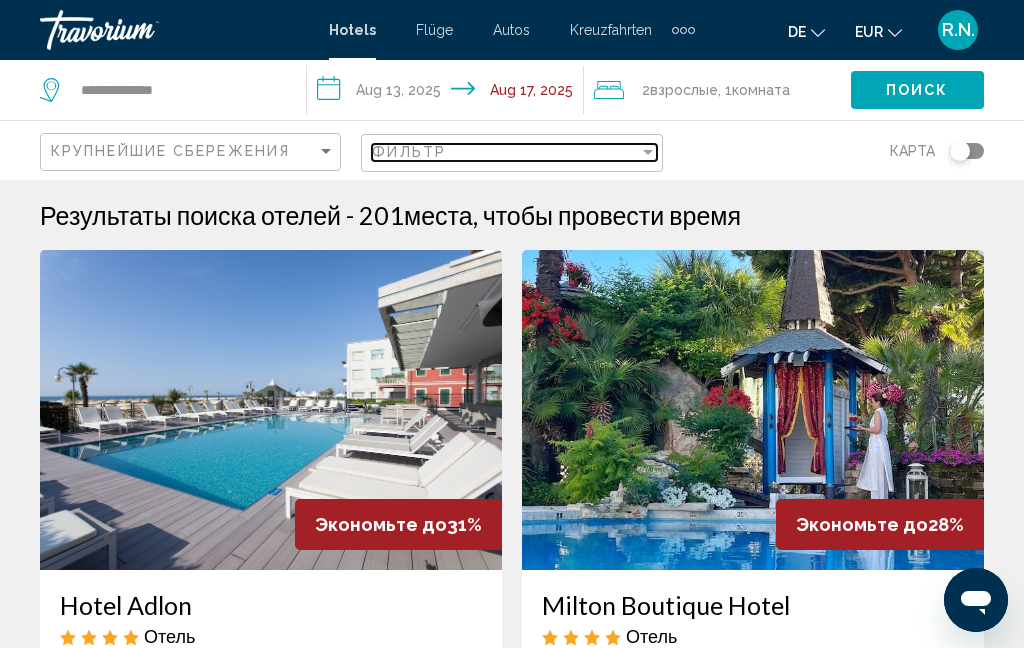 click on "Фильтр" at bounding box center (505, 152) 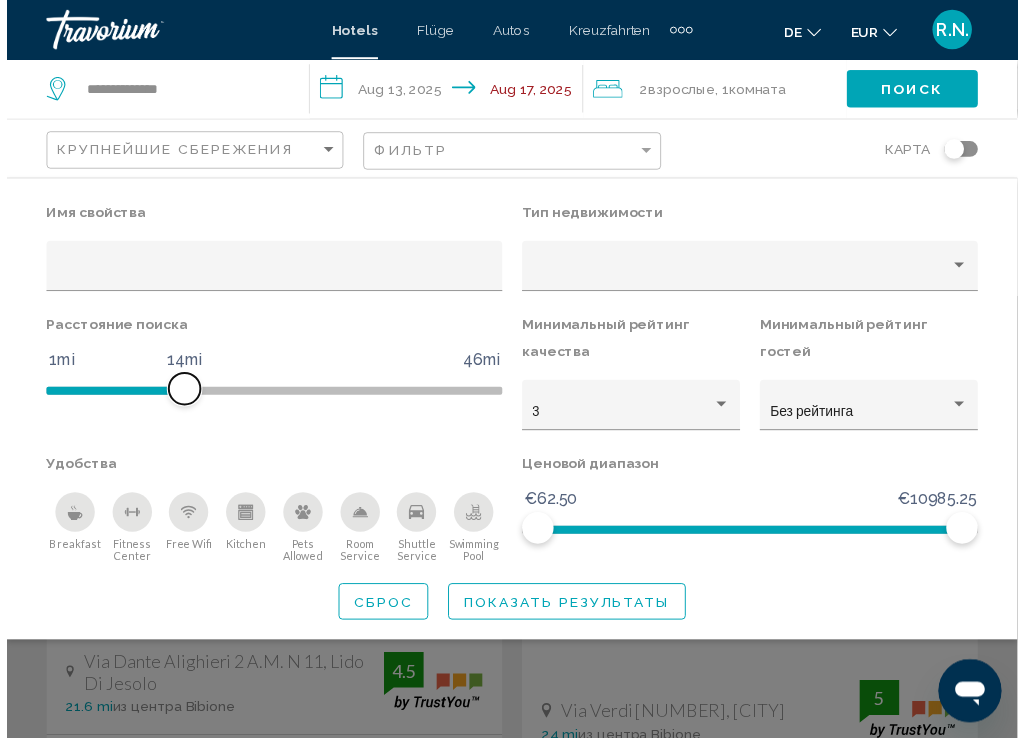 scroll, scrollTop: 1, scrollLeft: 0, axis: vertical 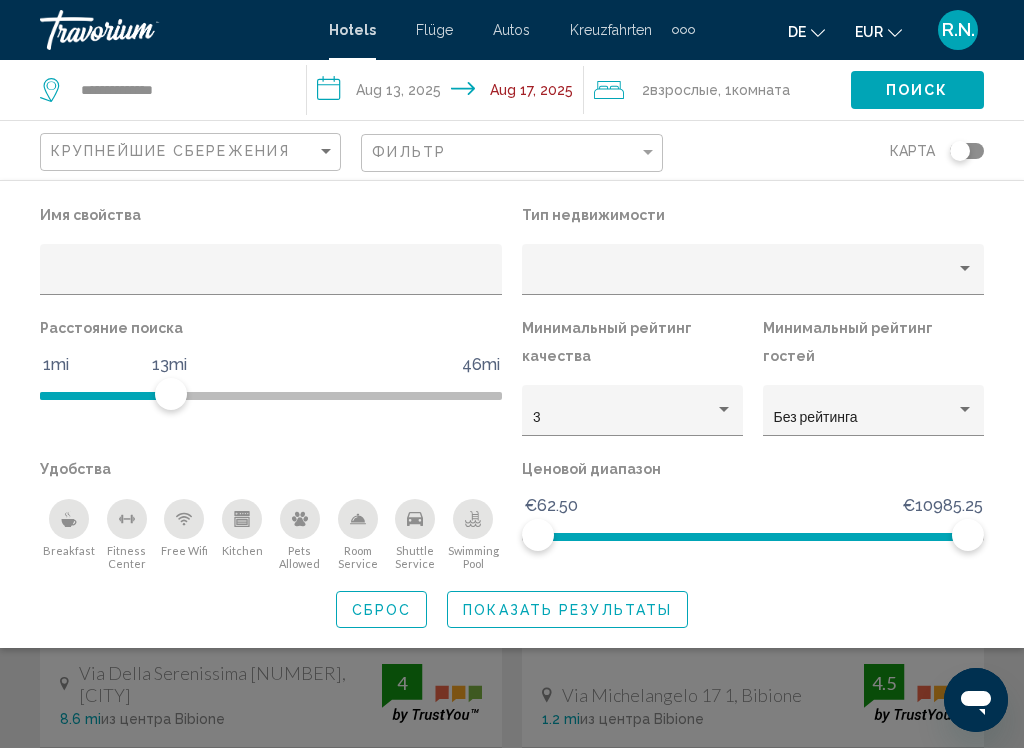 click 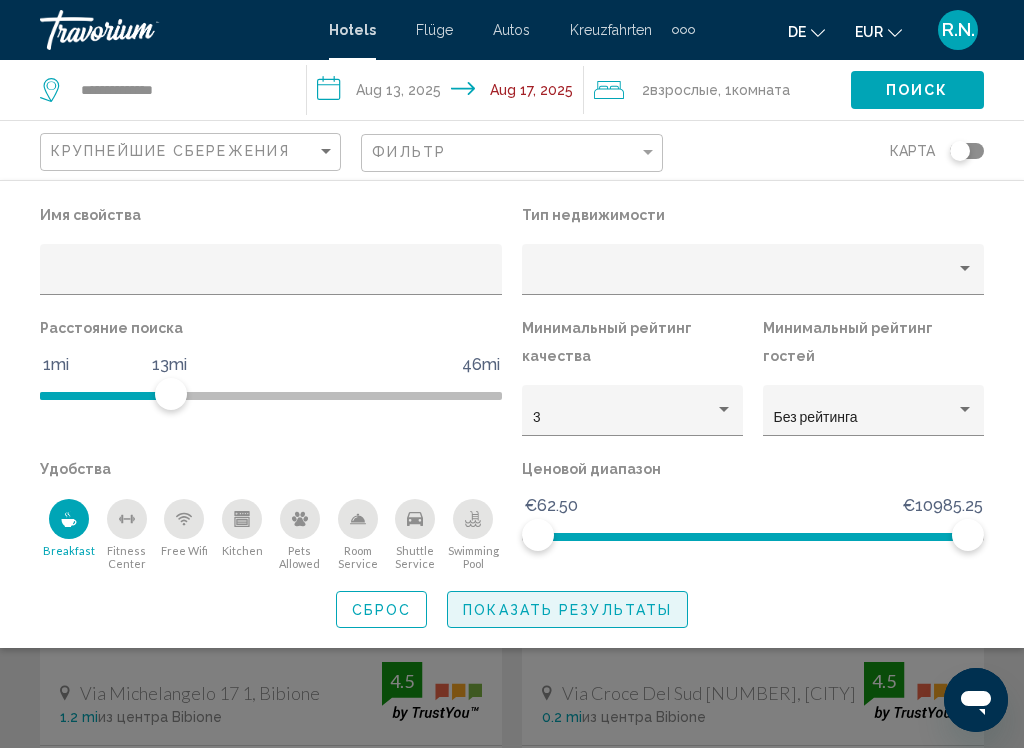 click on "Показать результаты" 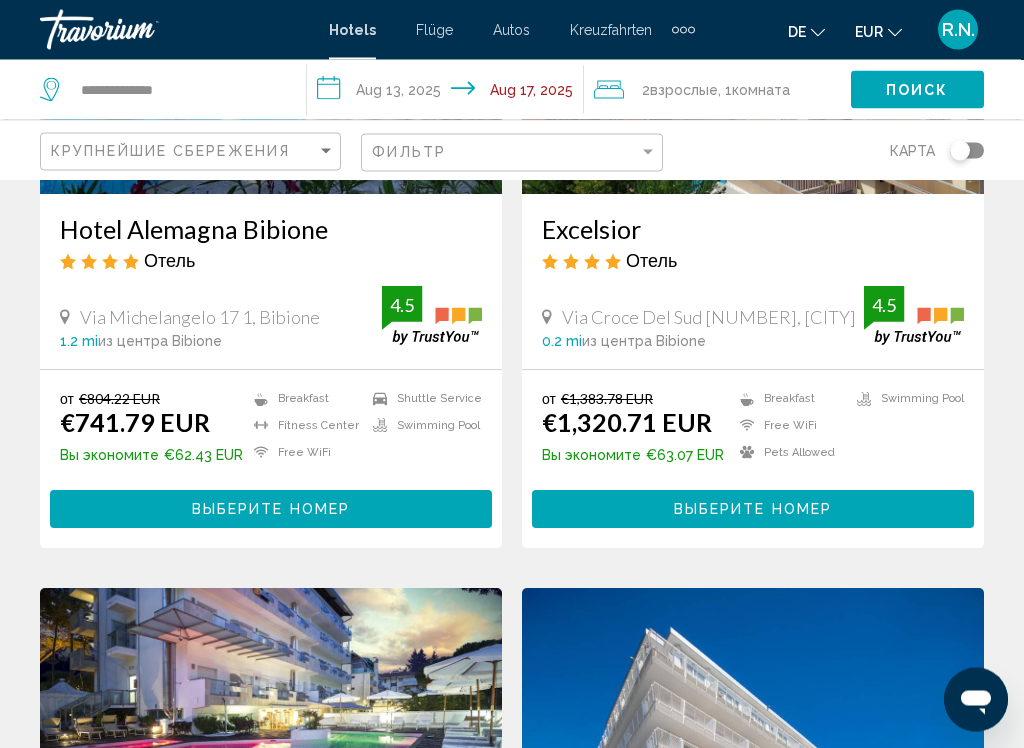 scroll, scrollTop: 376, scrollLeft: 0, axis: vertical 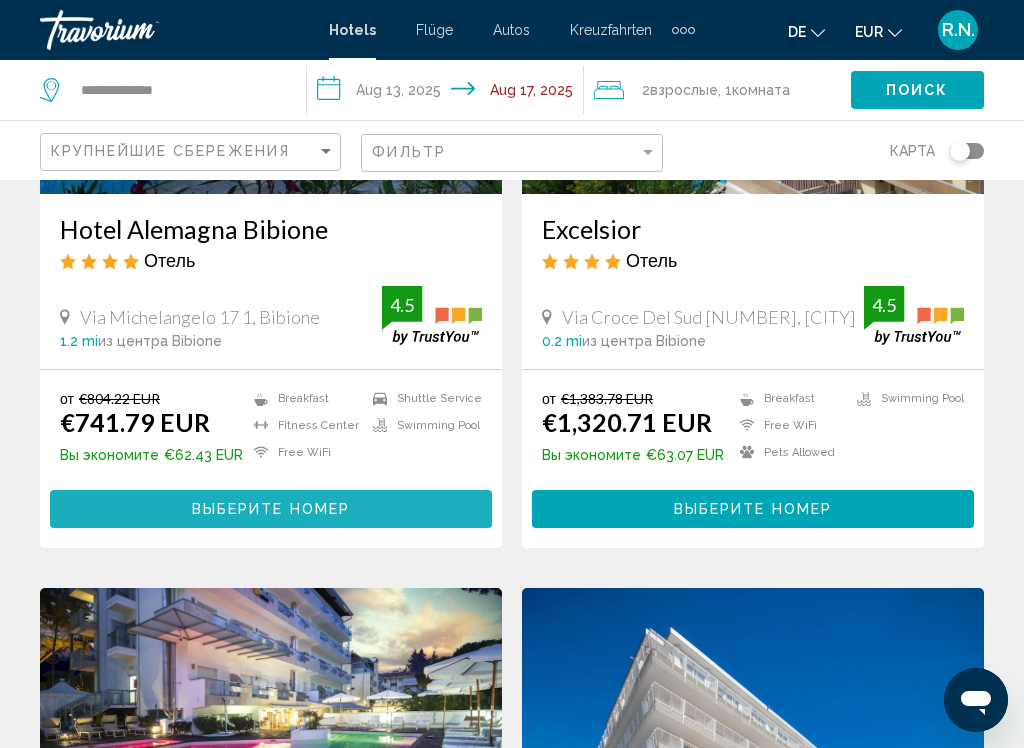 click on "Выберите номер" at bounding box center [271, 508] 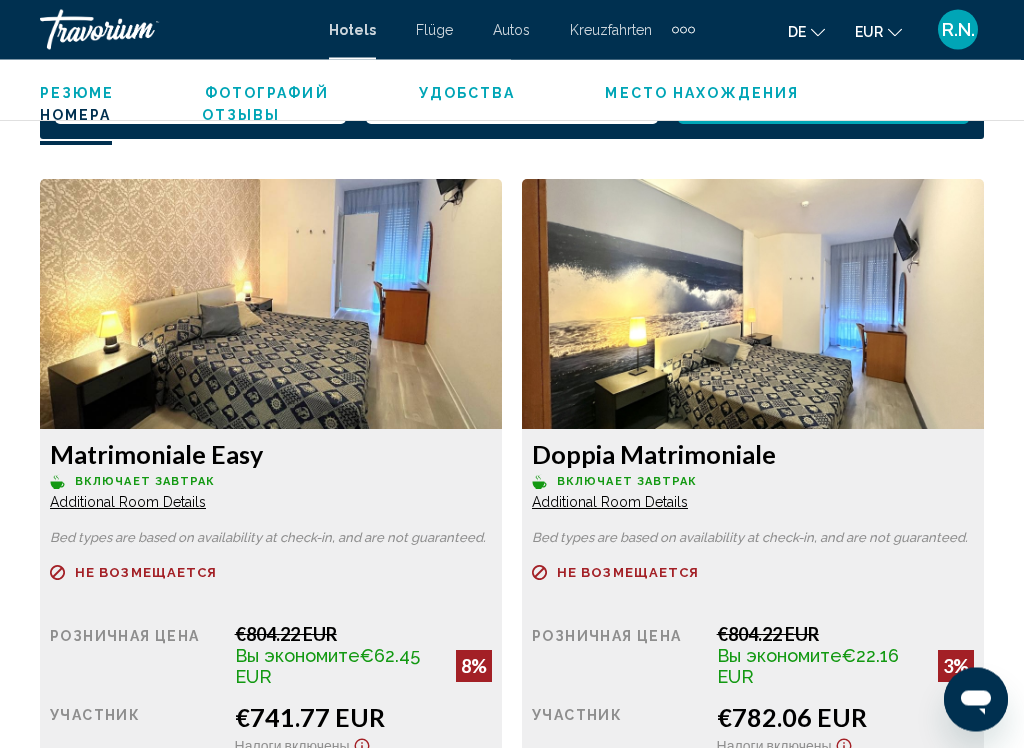 scroll, scrollTop: 3261, scrollLeft: 0, axis: vertical 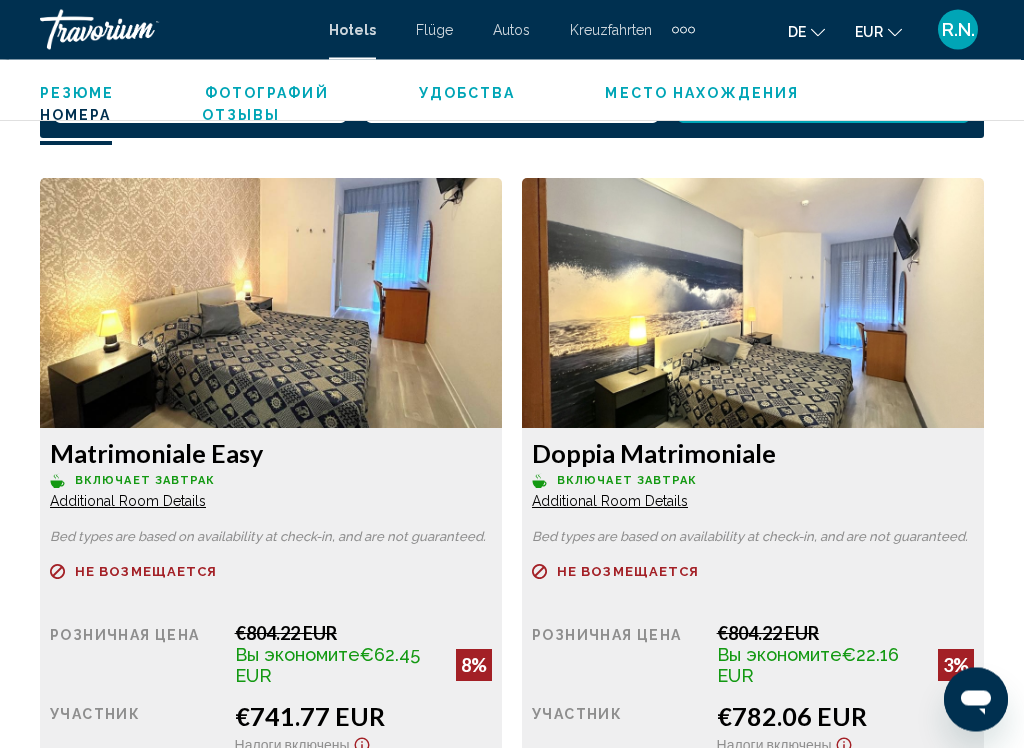 click on "de" 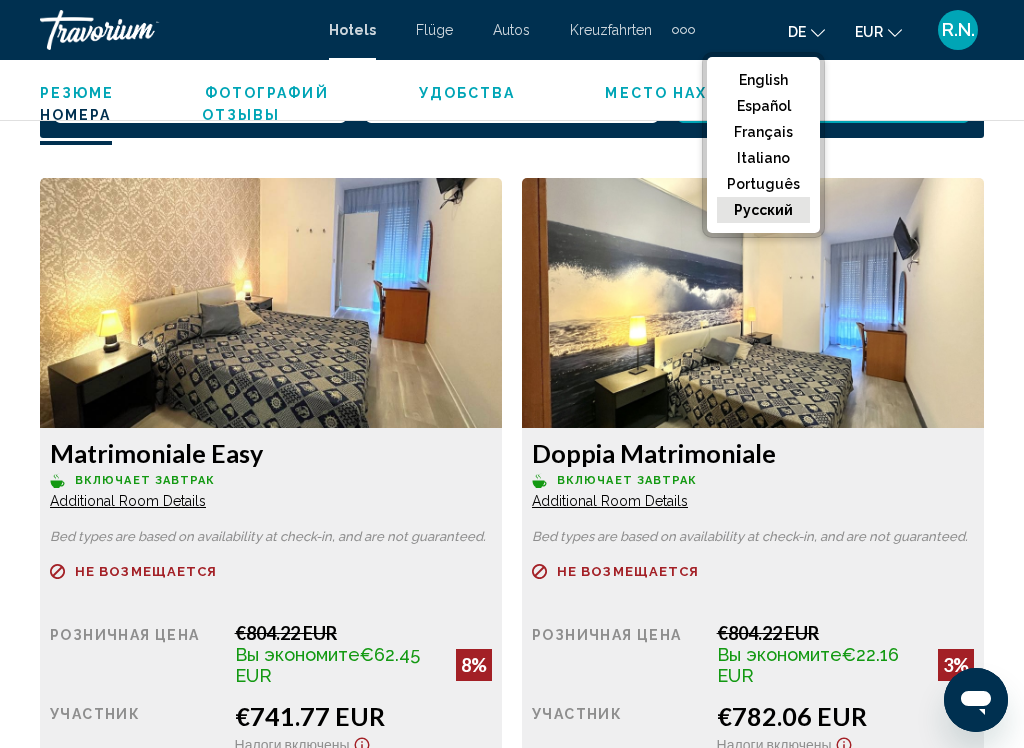 click on "de" 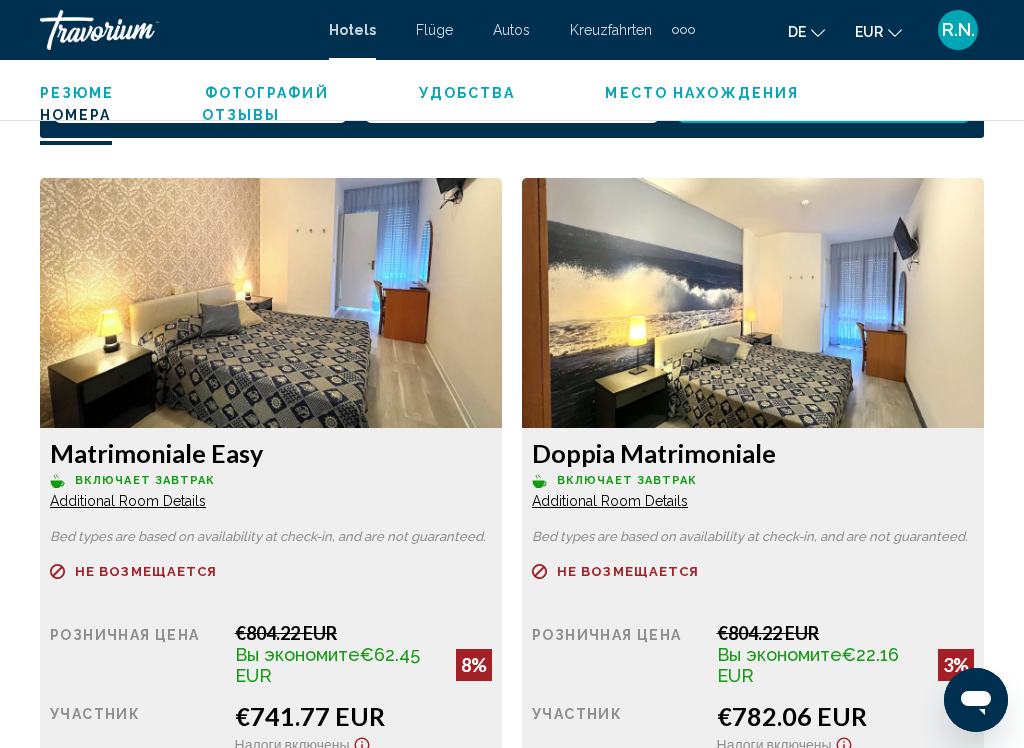 click on "de
English Español Français Italiano Português русский" 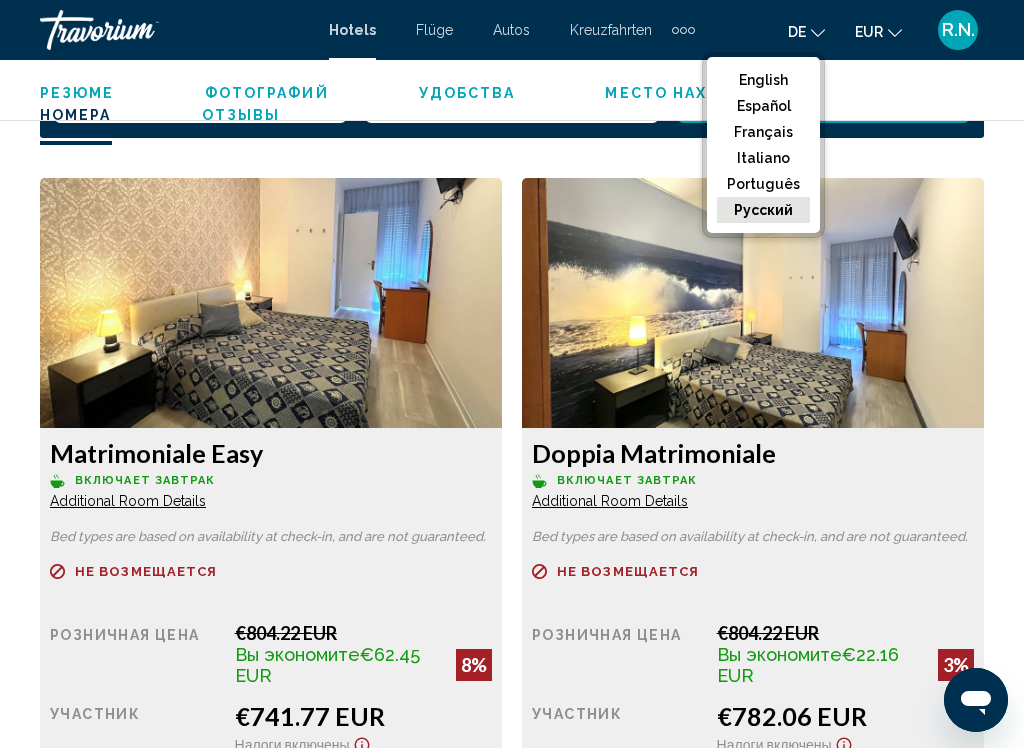 click on "русский" 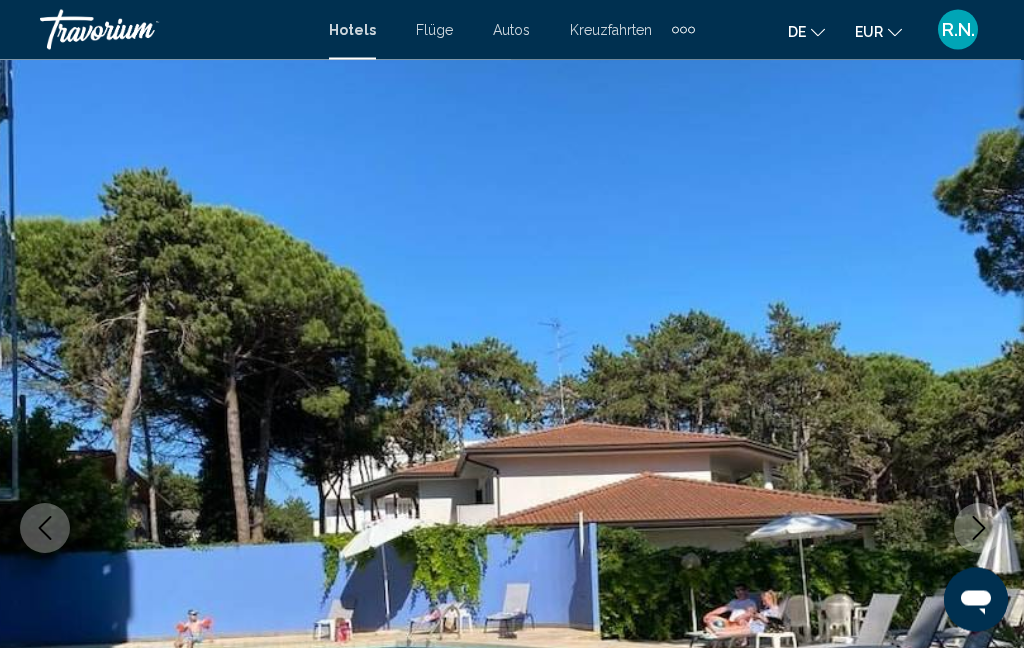 scroll, scrollTop: 0, scrollLeft: 0, axis: both 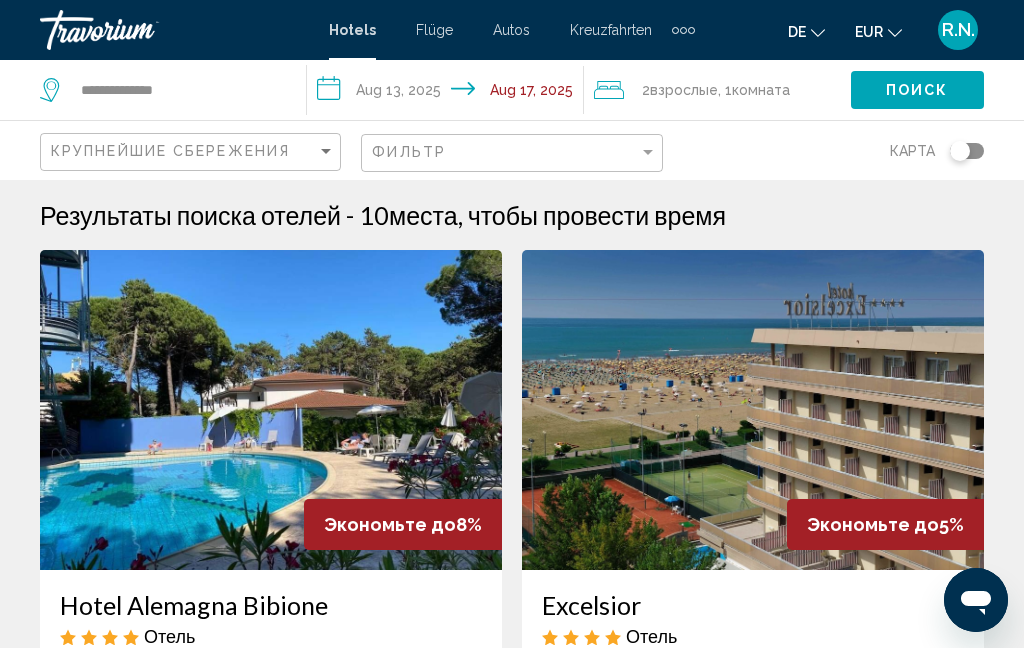 click on "Взрослые" 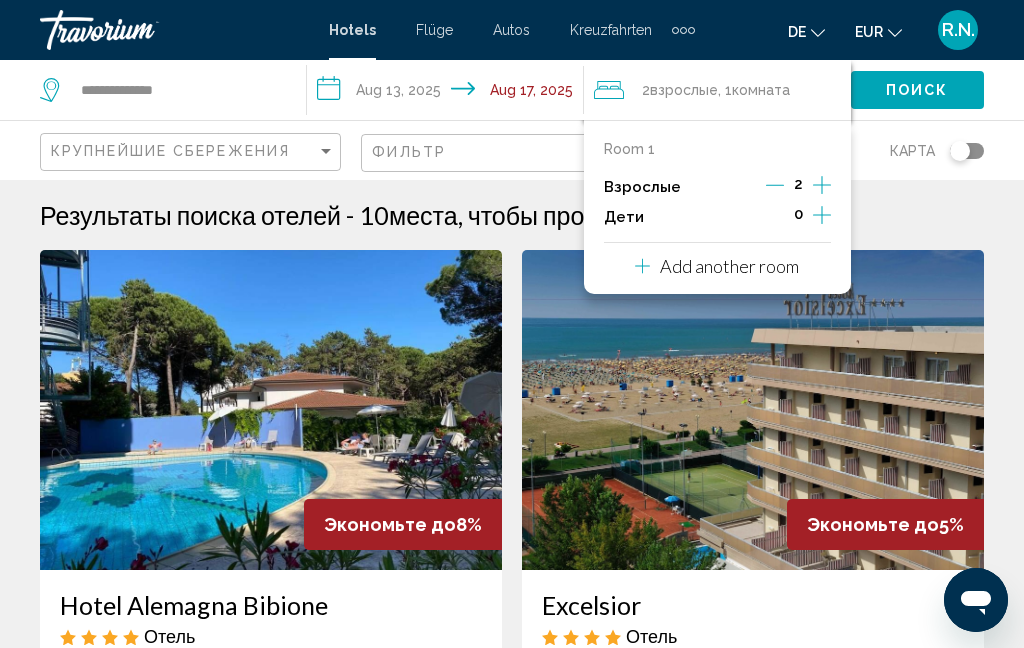 click 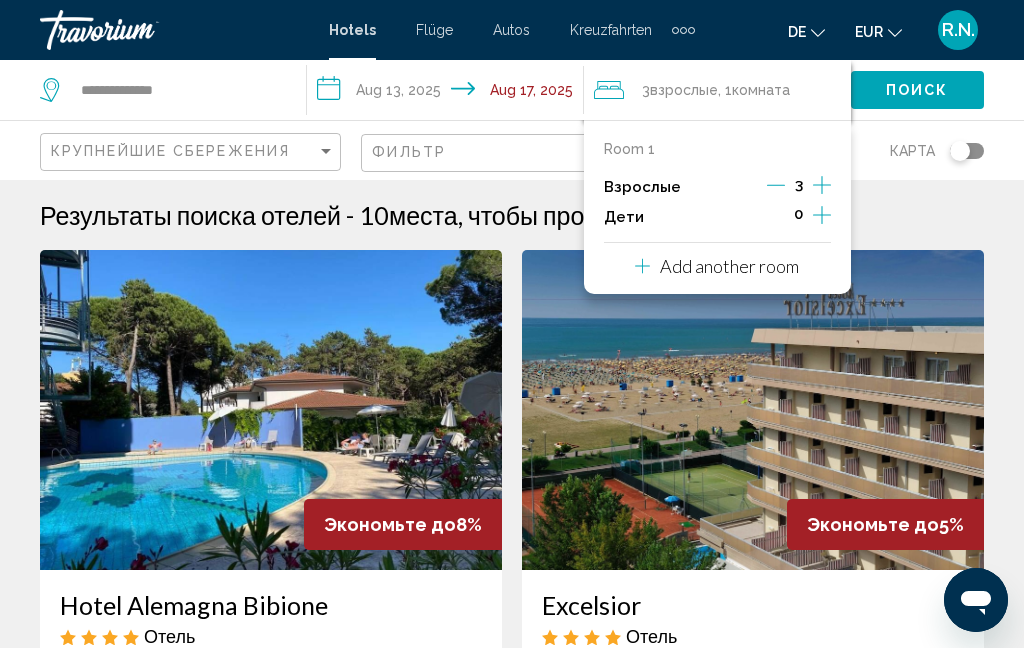 click on "Поиск" 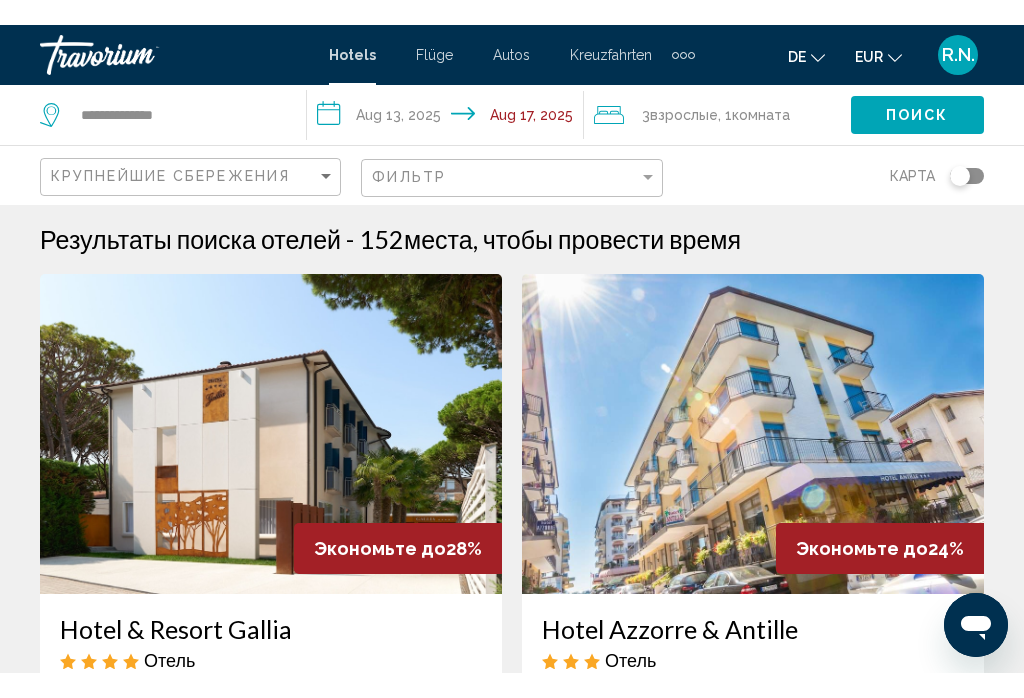 scroll, scrollTop: 0, scrollLeft: 0, axis: both 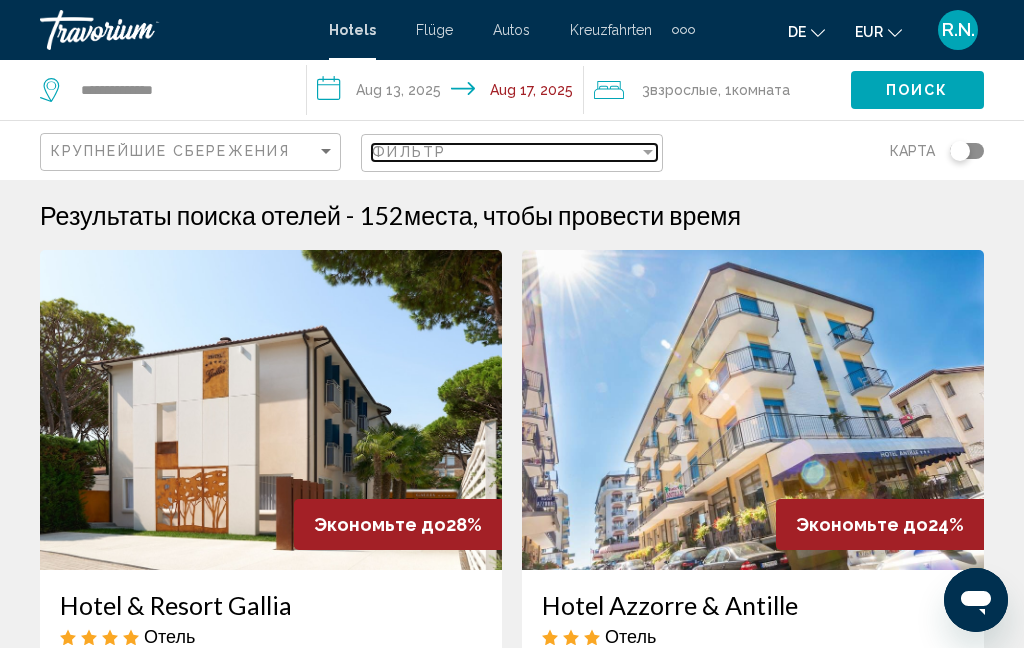 click on "Фильтр" at bounding box center (505, 152) 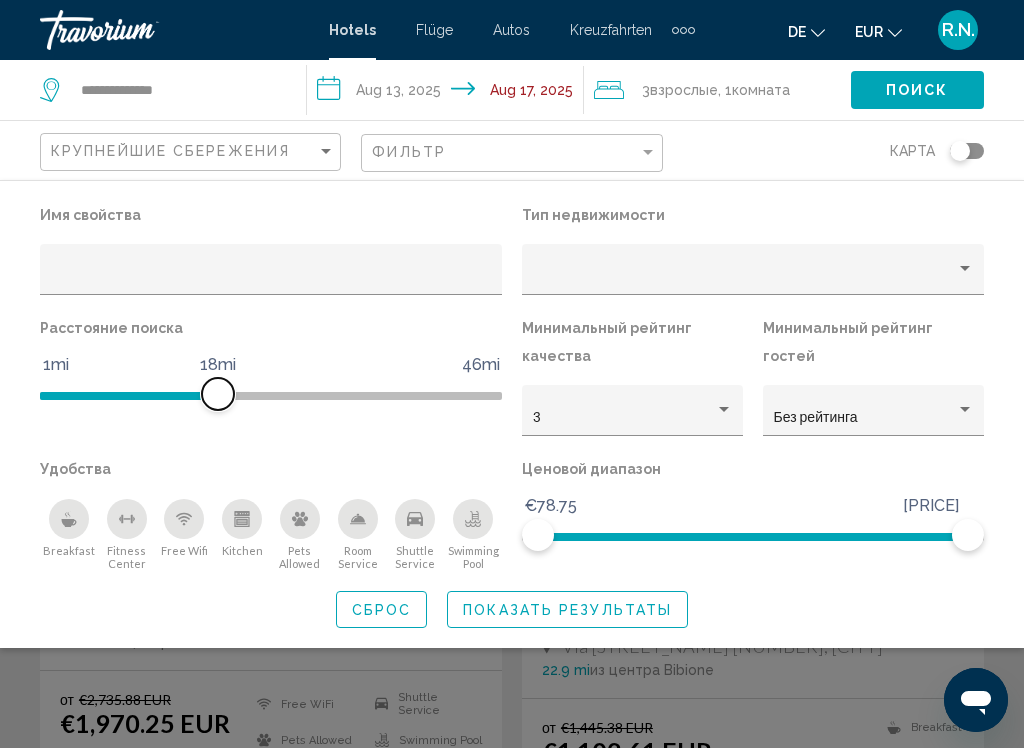 scroll, scrollTop: 76, scrollLeft: 0, axis: vertical 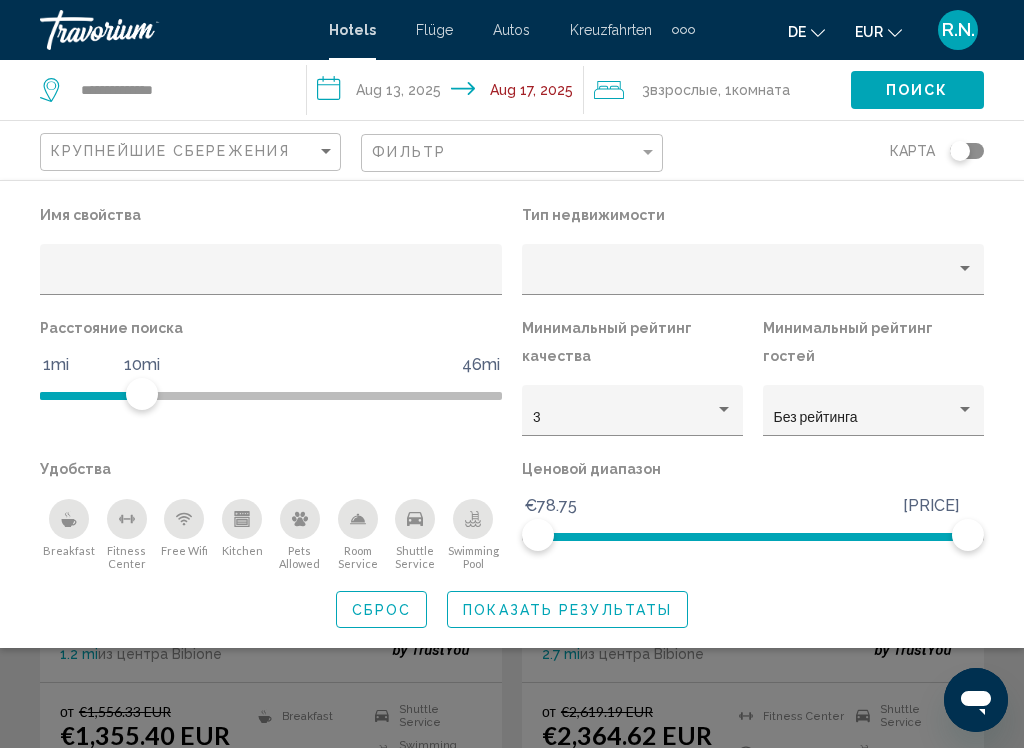 click 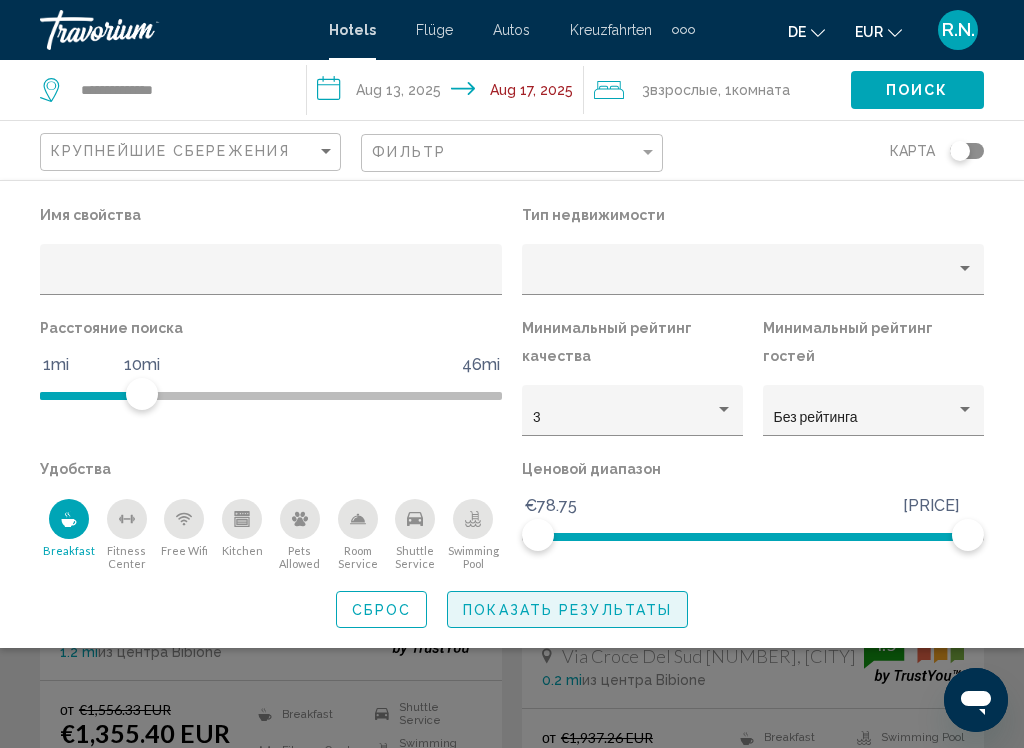 click on "Показать результаты" 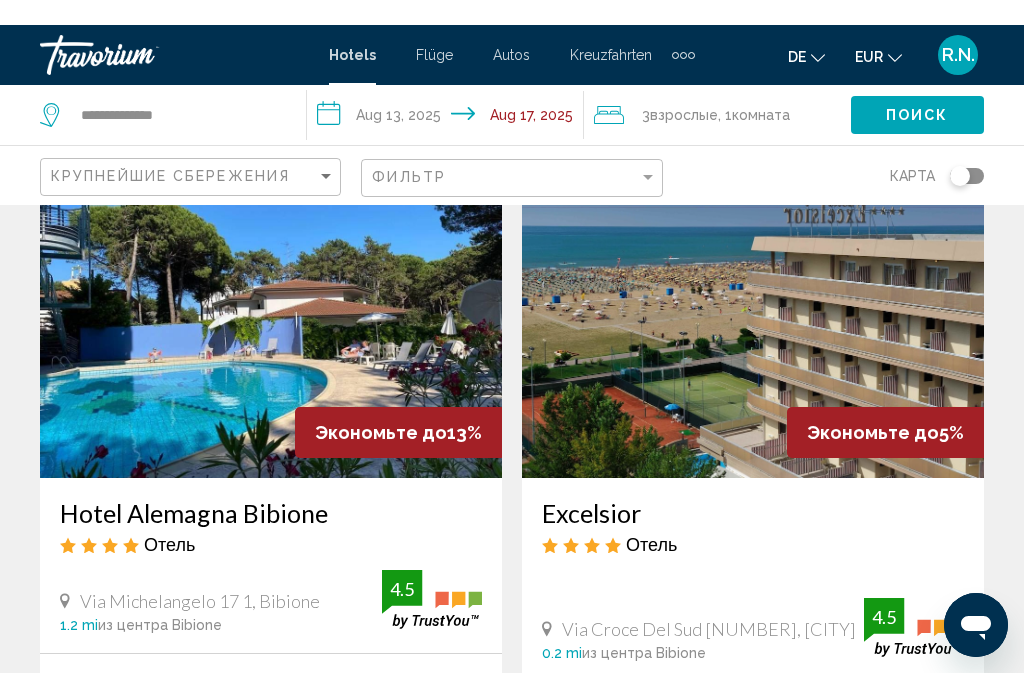 scroll, scrollTop: 0, scrollLeft: 0, axis: both 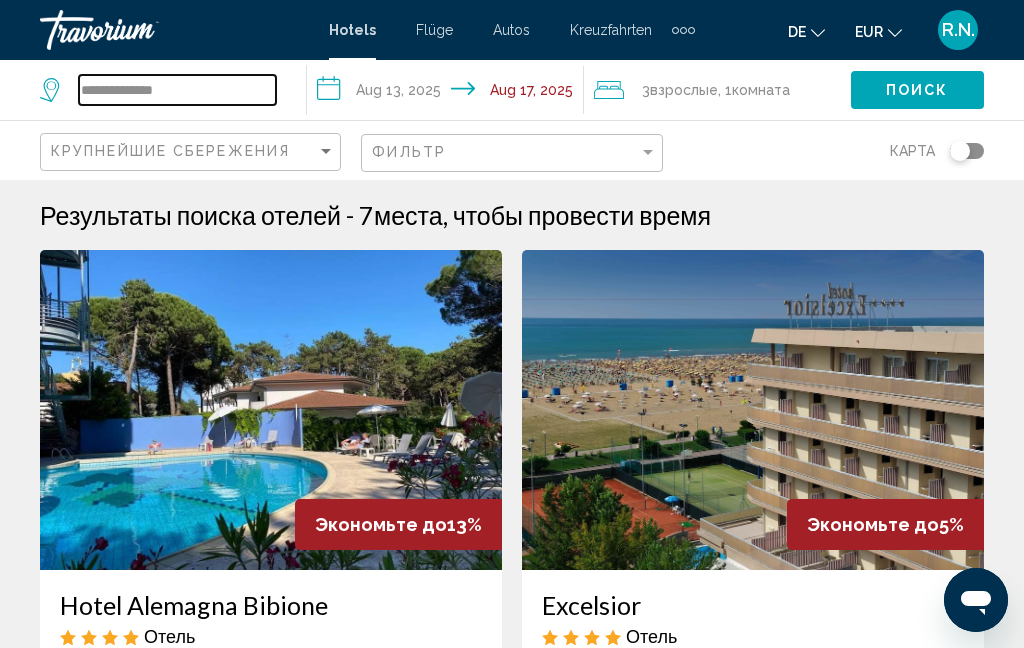click on "**********" at bounding box center [177, 90] 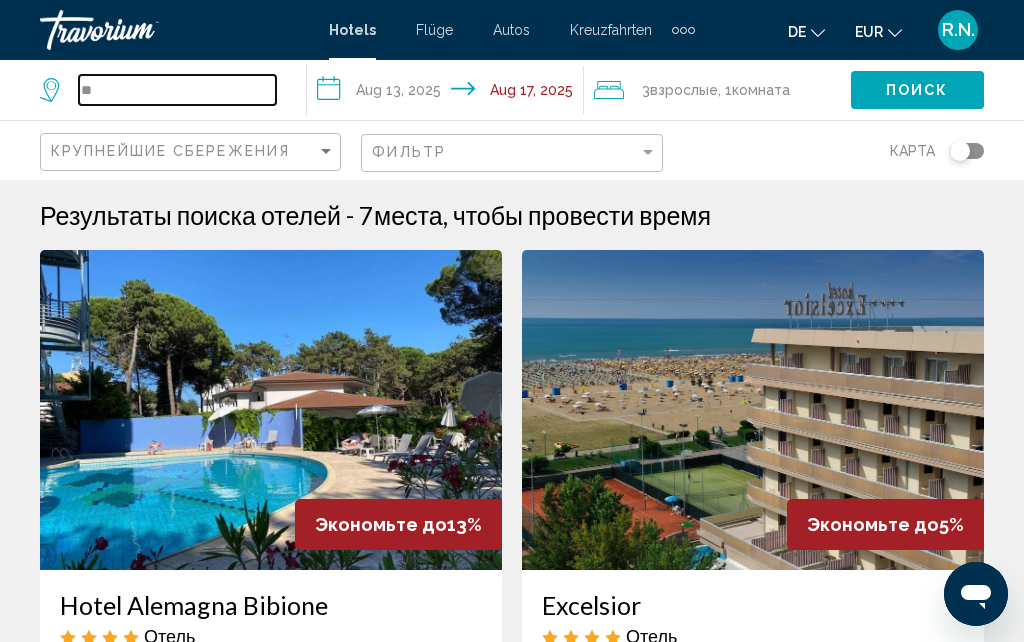 type on "*" 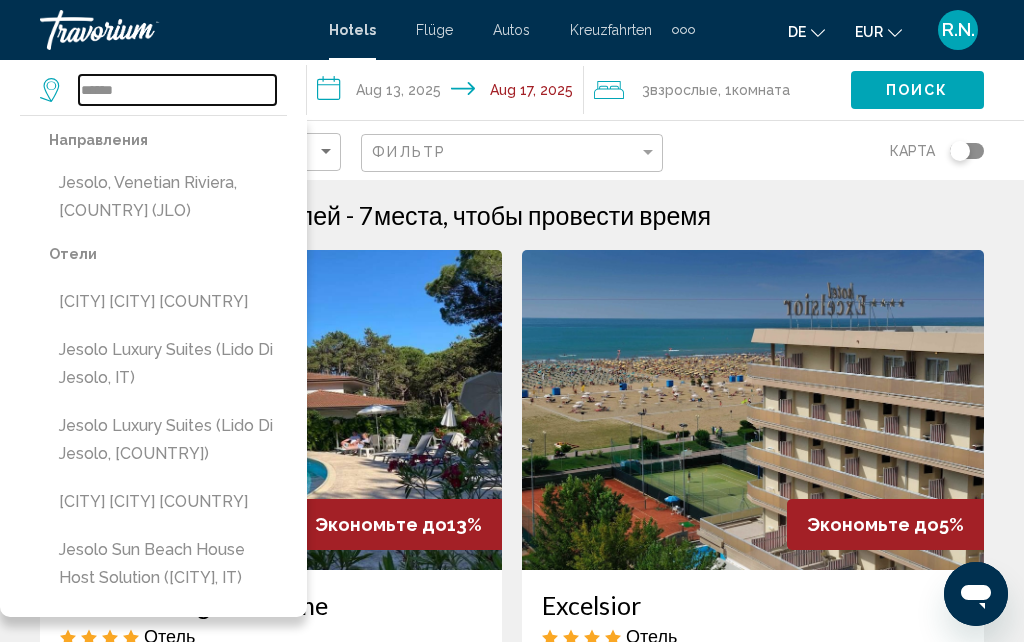 type on "******" 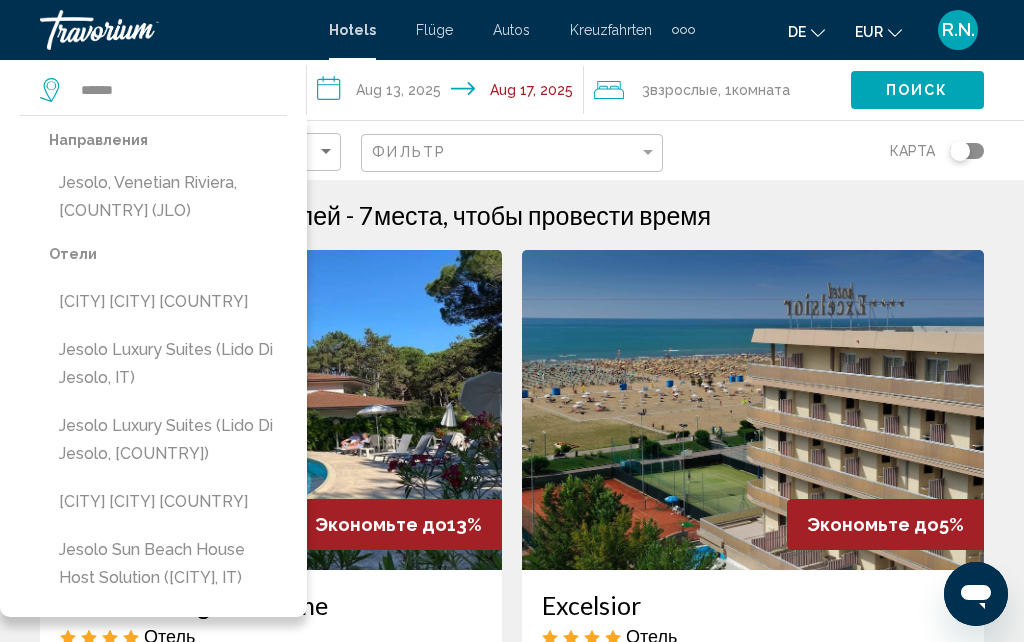 click on "Поиск" 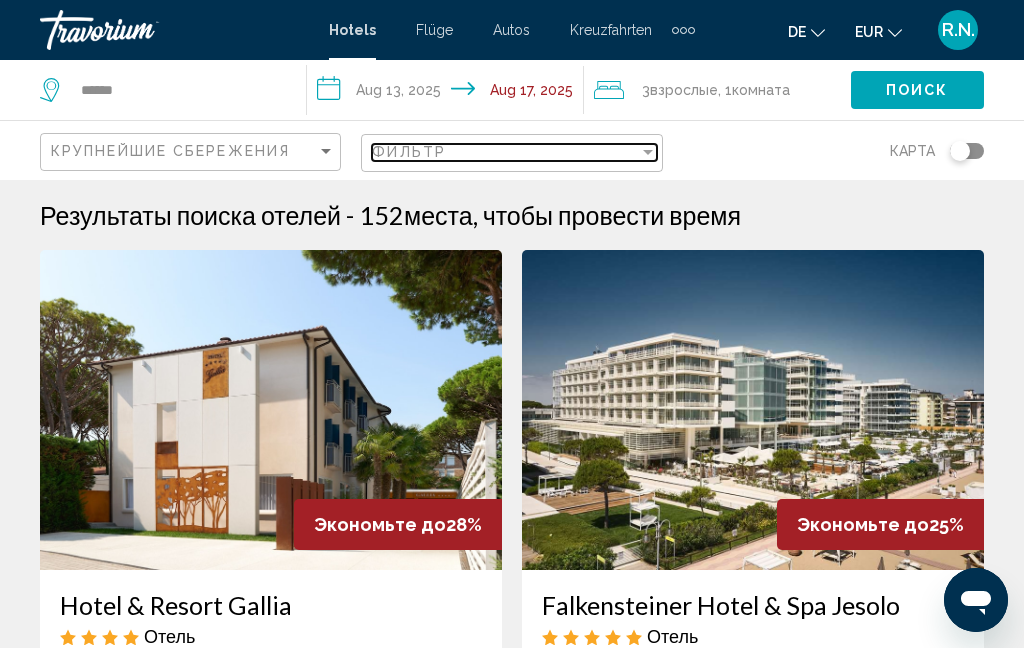 click on "Фильтр" at bounding box center (505, 152) 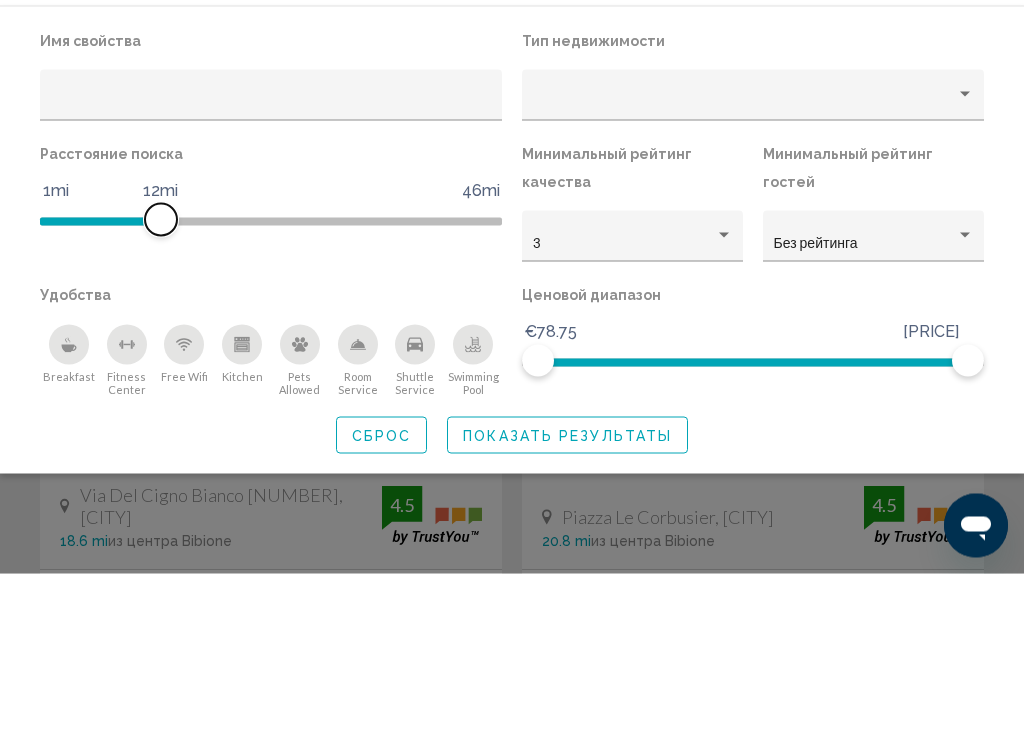 scroll, scrollTop: 1, scrollLeft: 0, axis: vertical 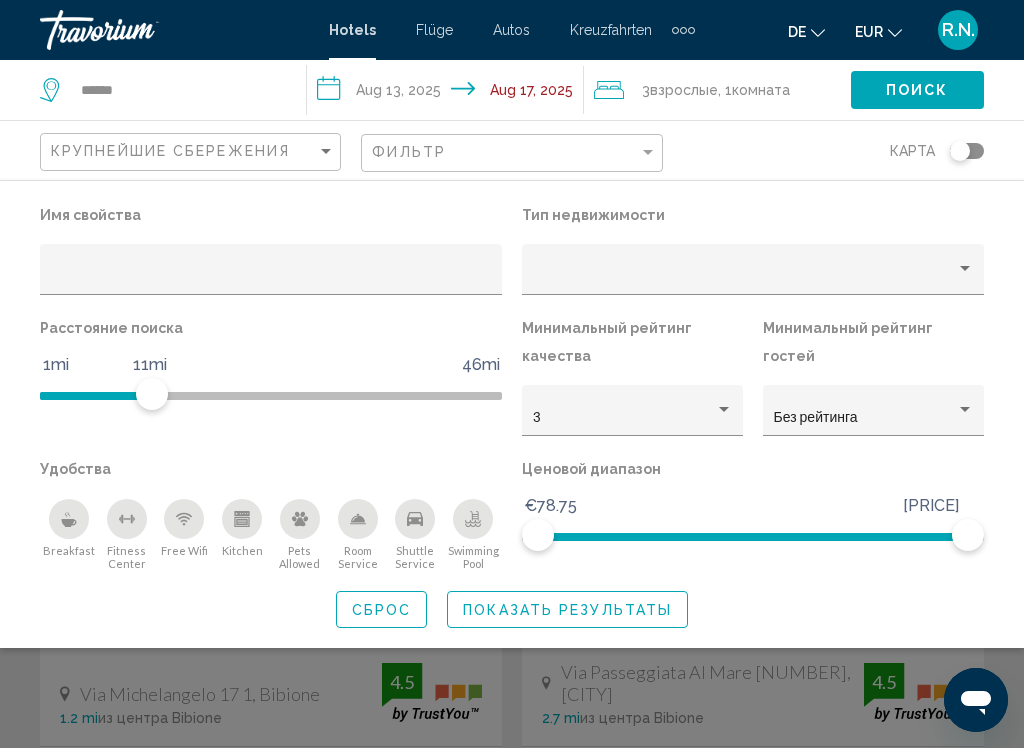 click 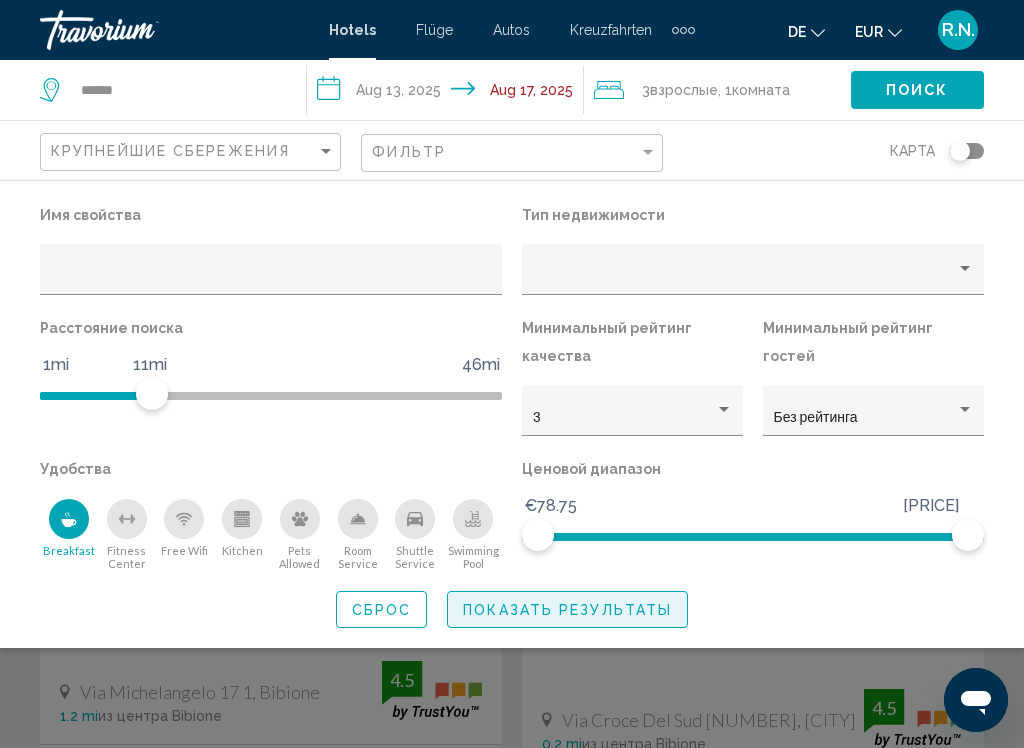 click on "Показать результаты" 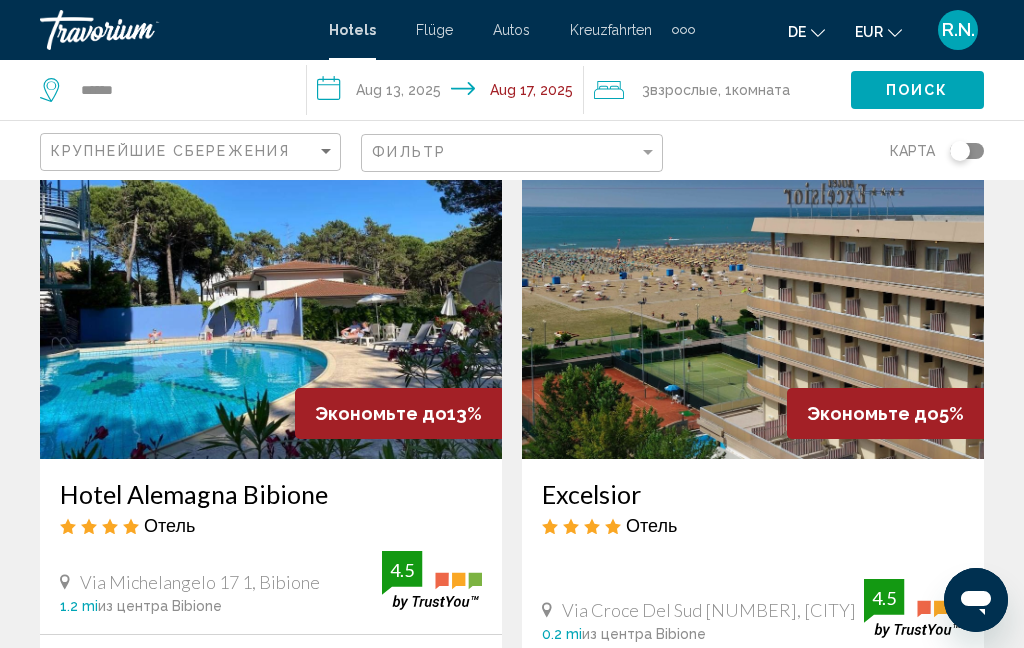 scroll, scrollTop: 0, scrollLeft: 0, axis: both 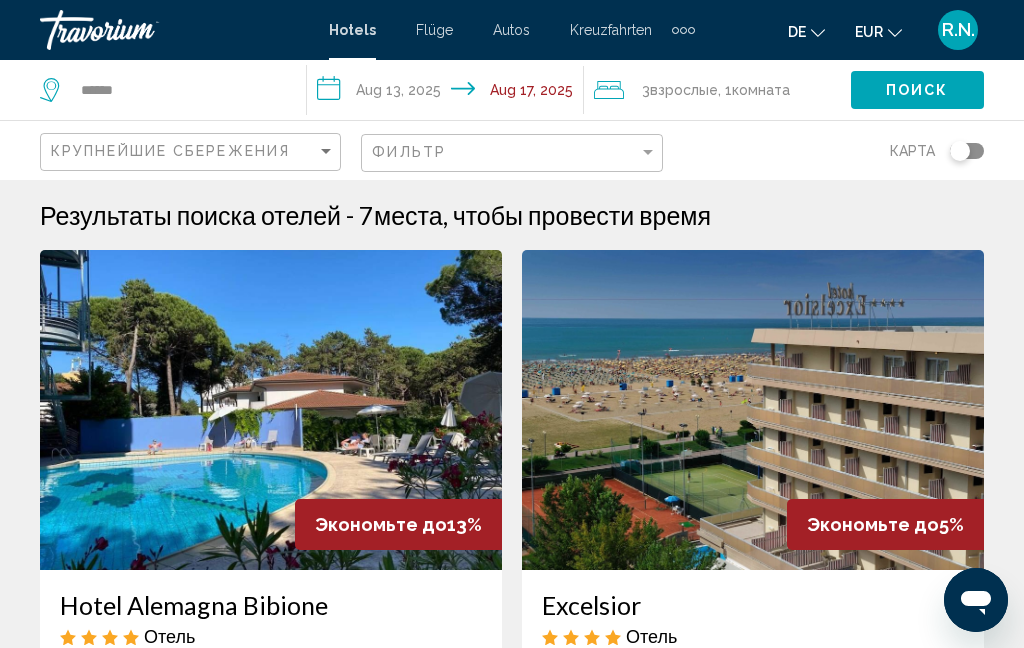 click on "Комната" 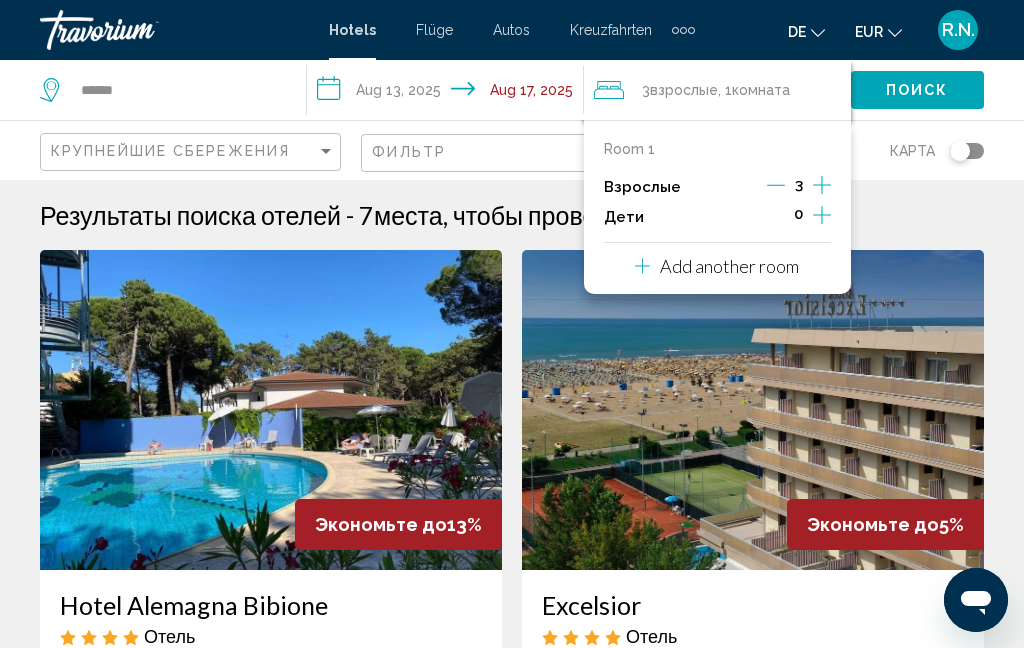 click 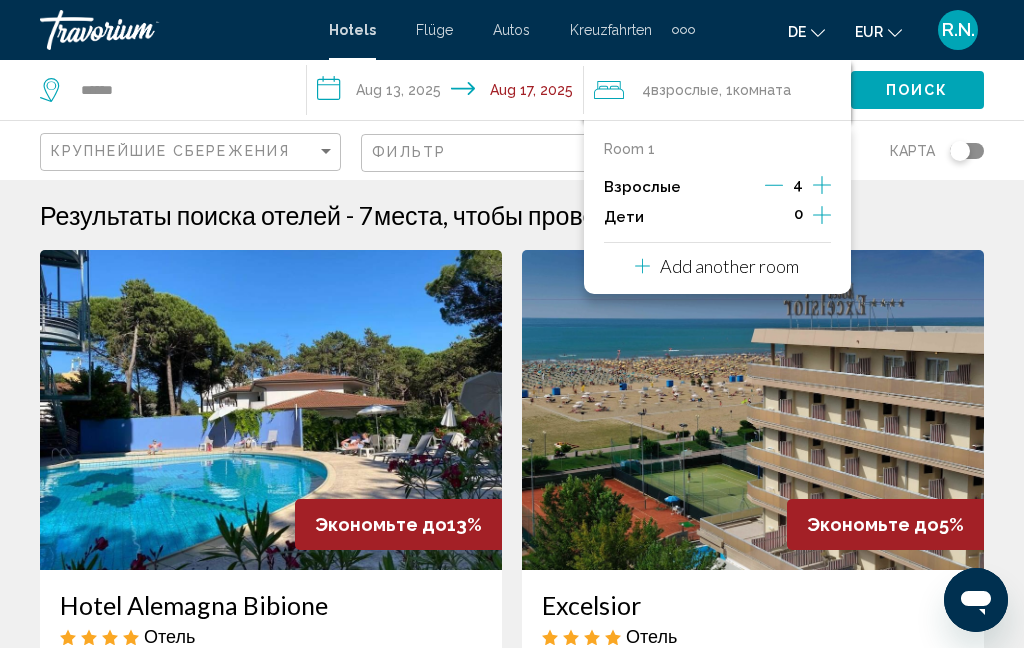 click 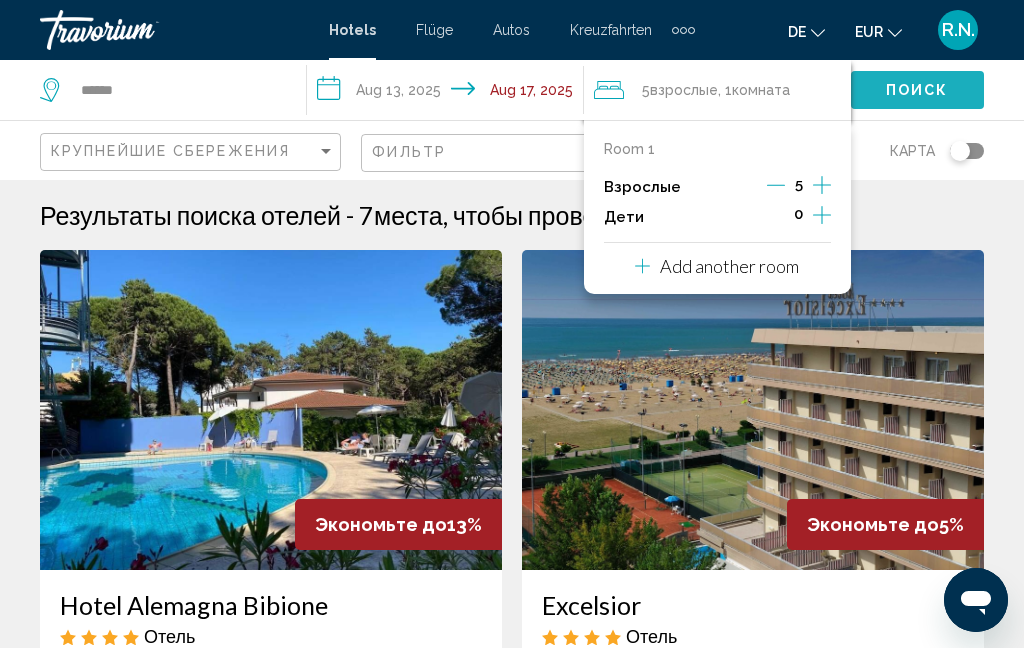 click on "Поиск" 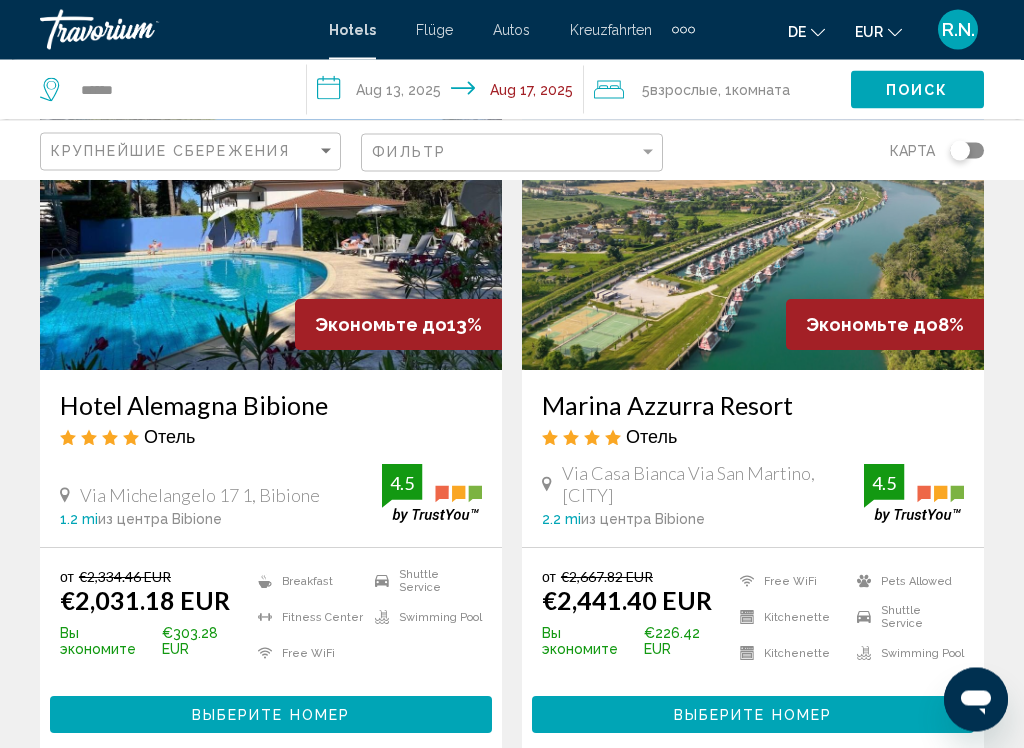 scroll, scrollTop: 200, scrollLeft: 0, axis: vertical 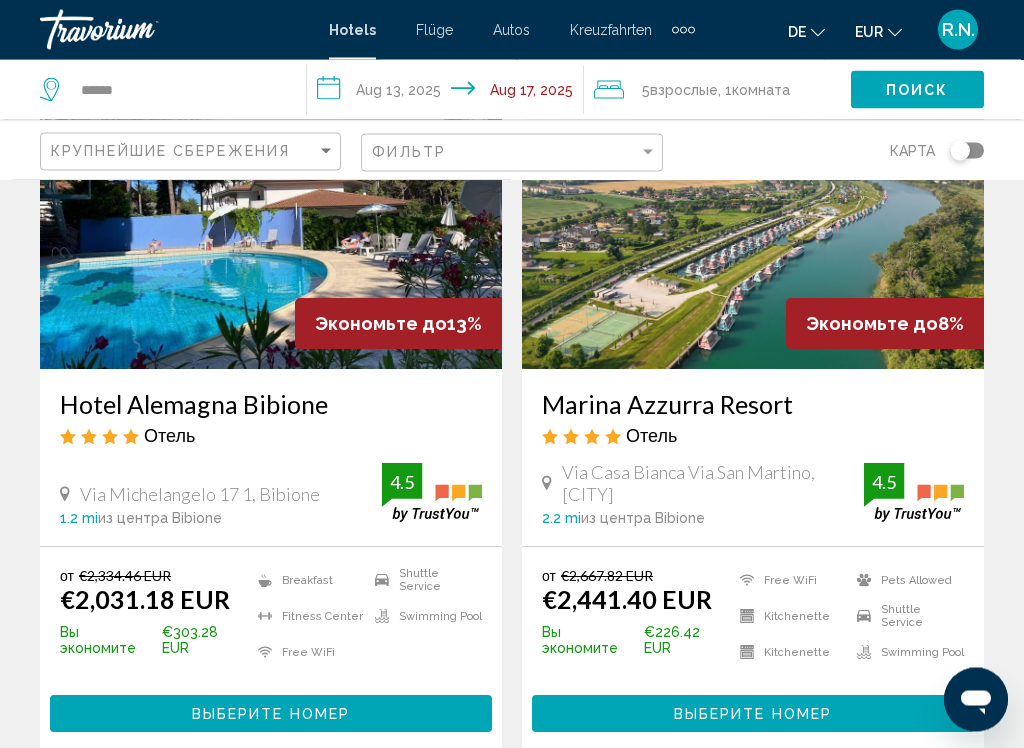 click on "Выберите номер" at bounding box center [271, 715] 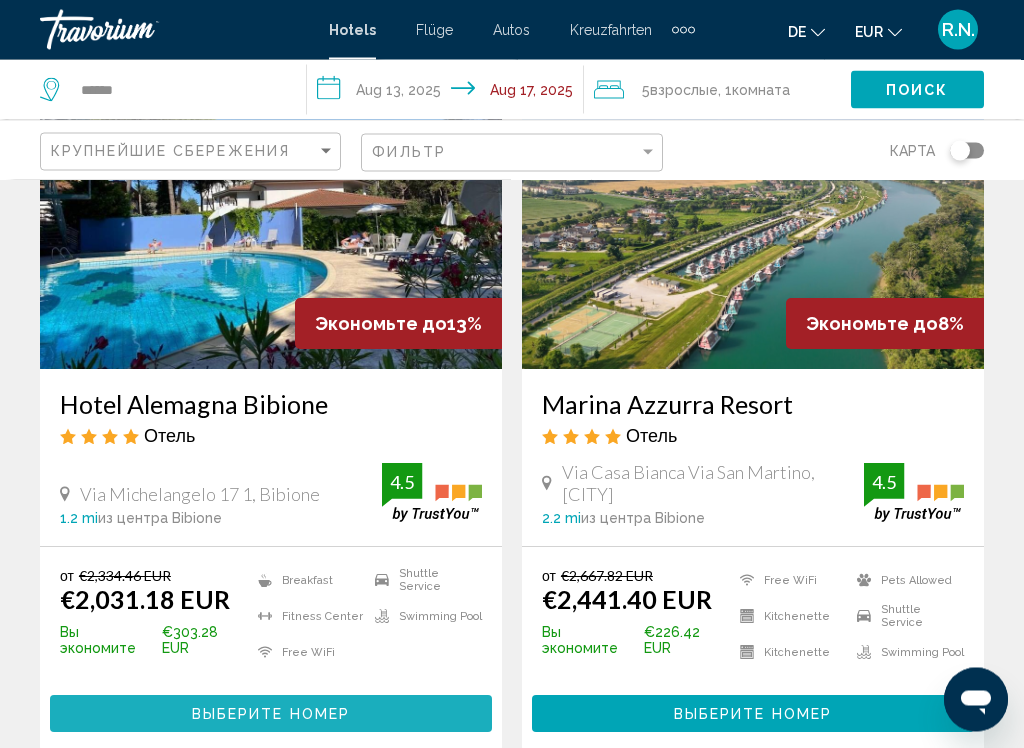 scroll, scrollTop: 201, scrollLeft: 0, axis: vertical 